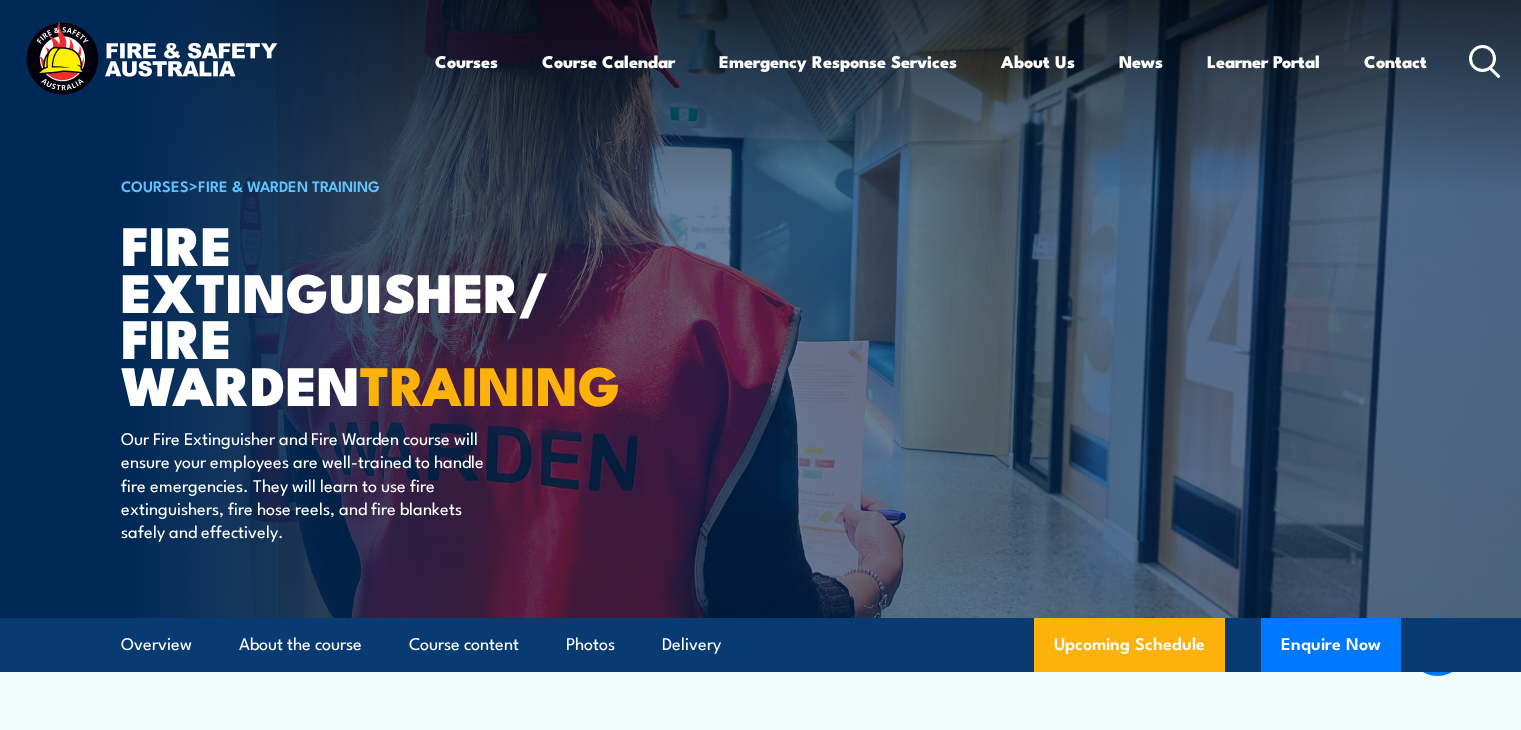 scroll, scrollTop: 3283, scrollLeft: 0, axis: vertical 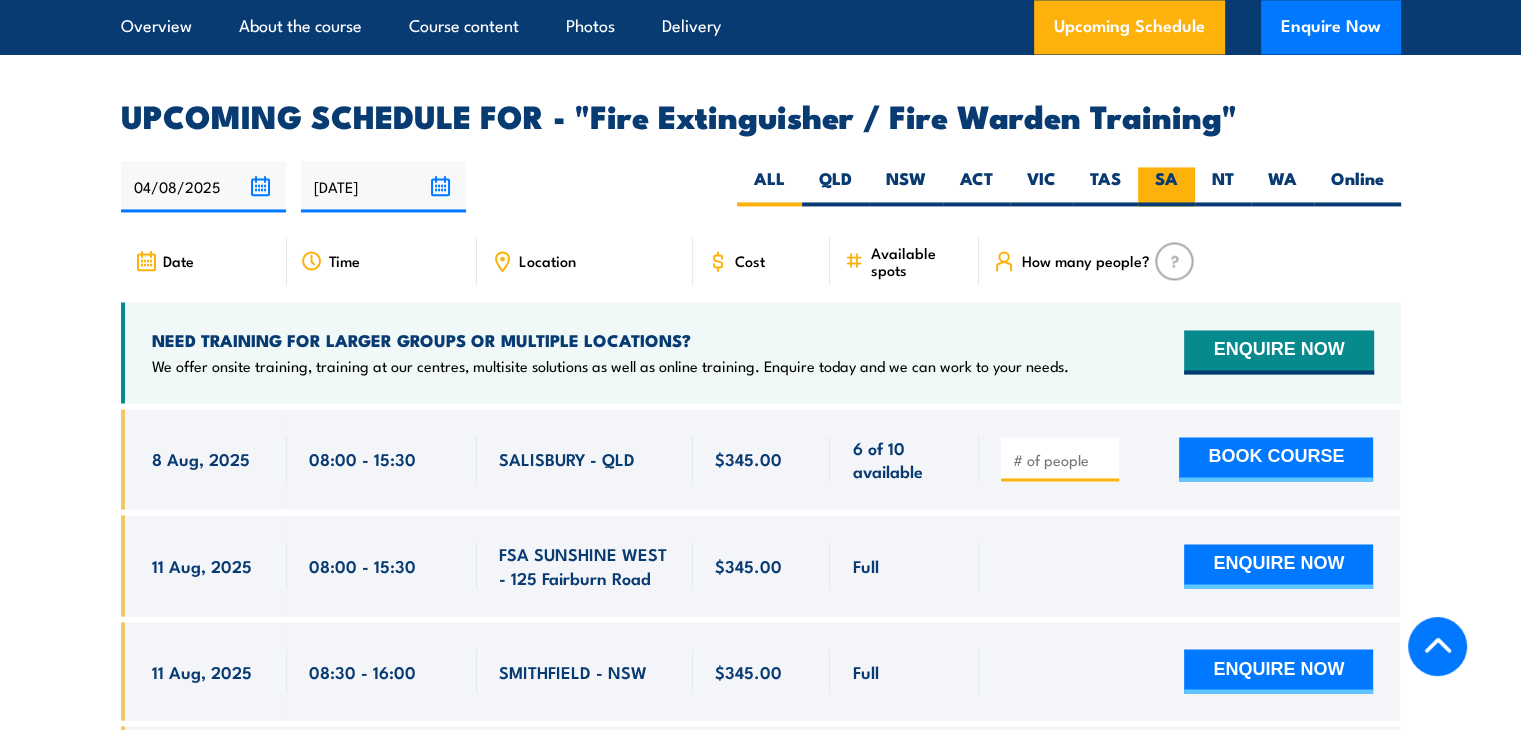 click on "SA" at bounding box center [1166, 186] 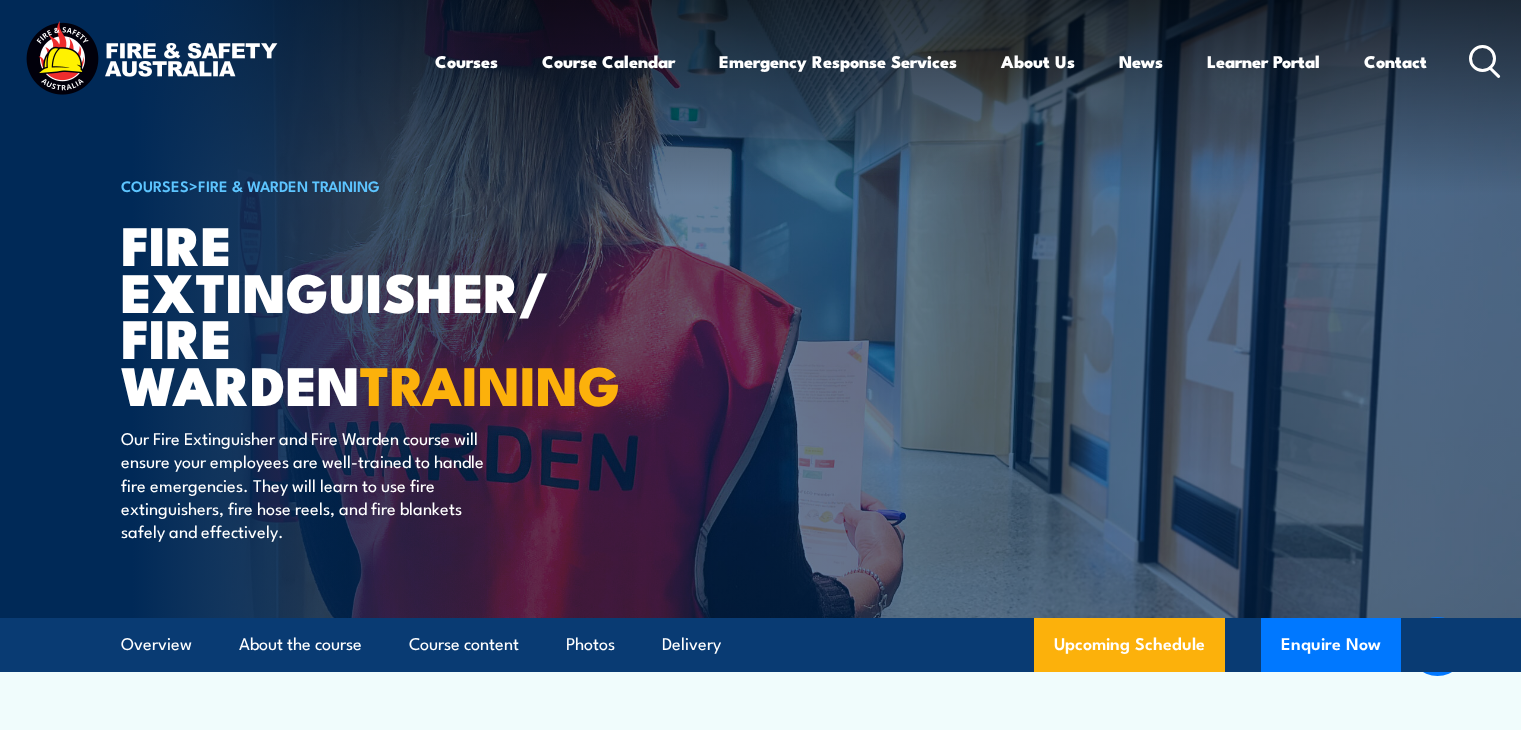 scroll, scrollTop: 3279, scrollLeft: 0, axis: vertical 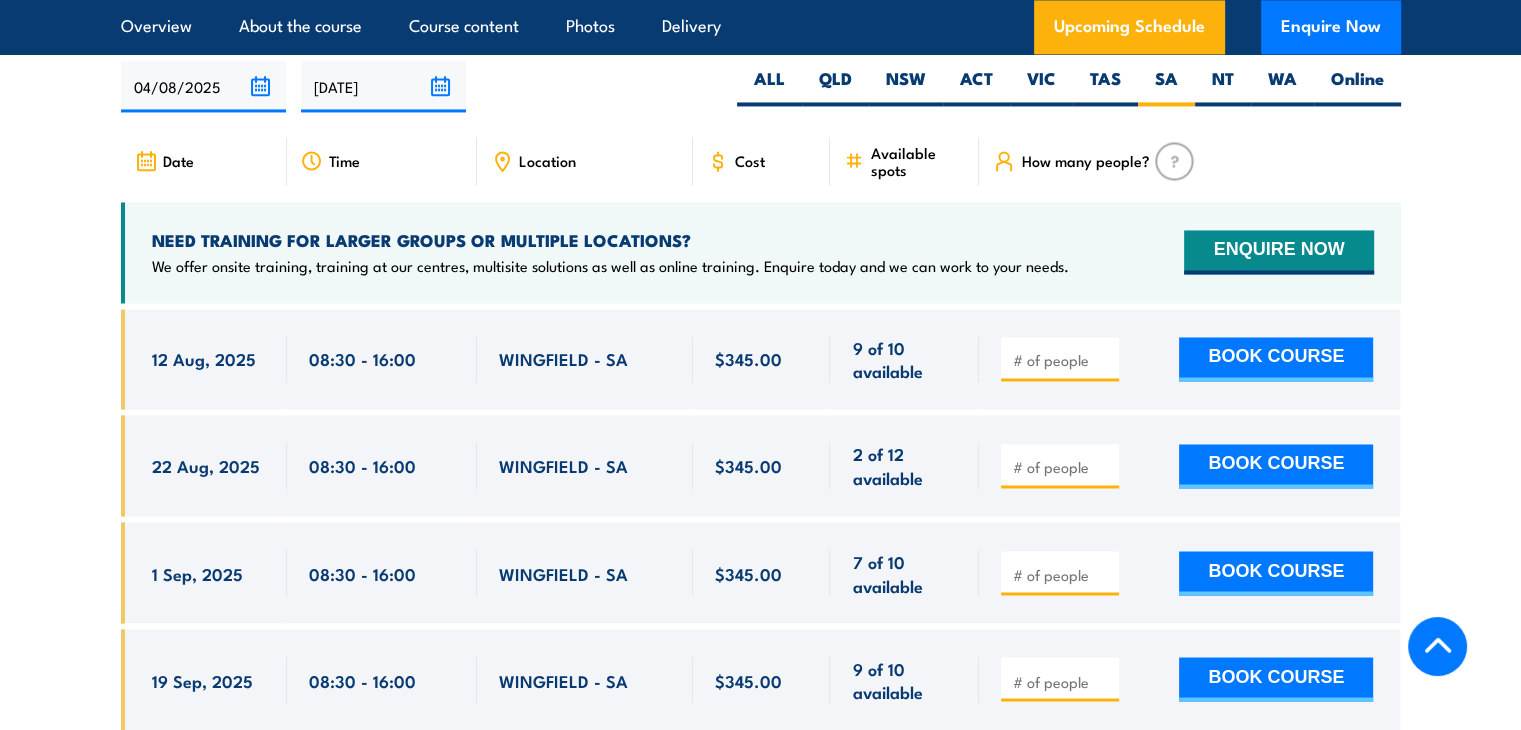 click at bounding box center (1062, 467) 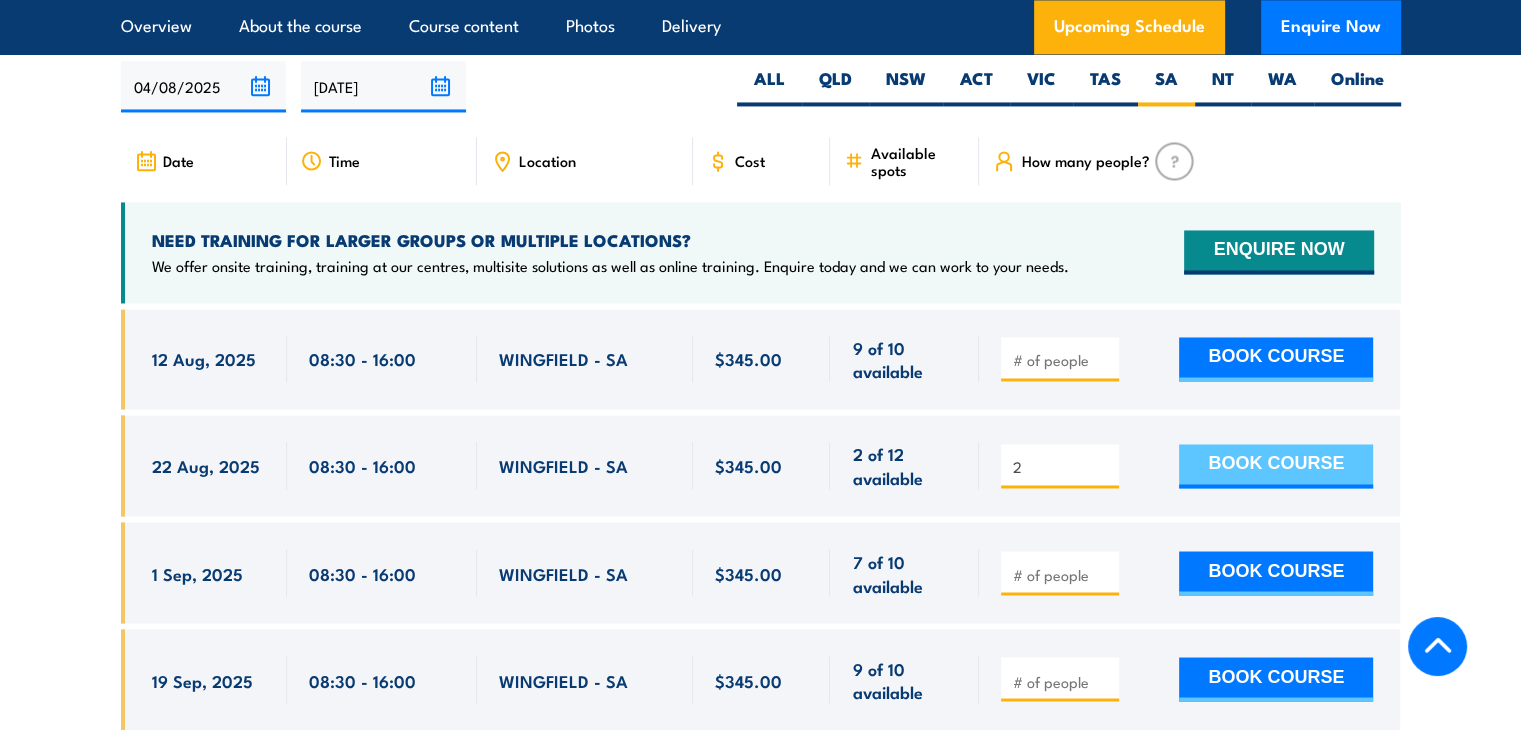 type on "2" 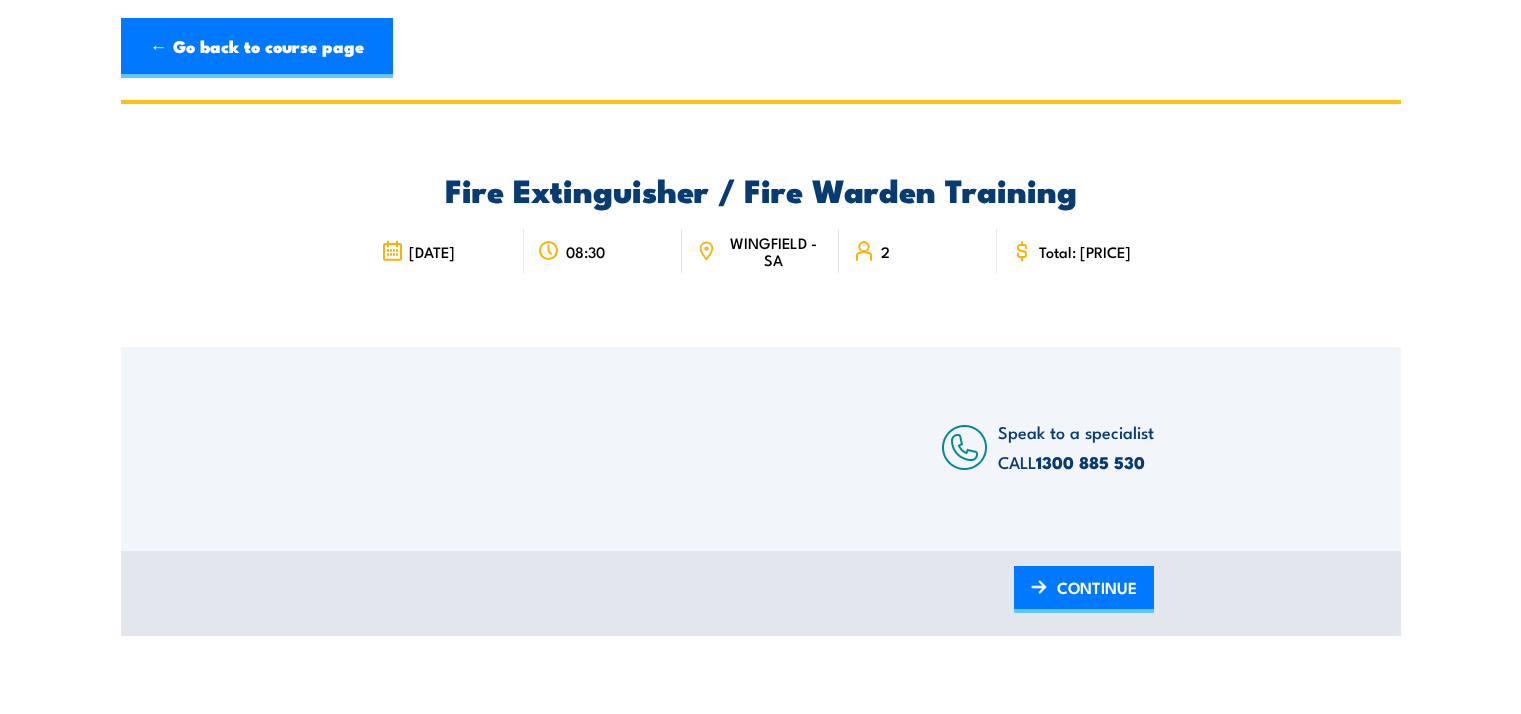 scroll, scrollTop: 0, scrollLeft: 0, axis: both 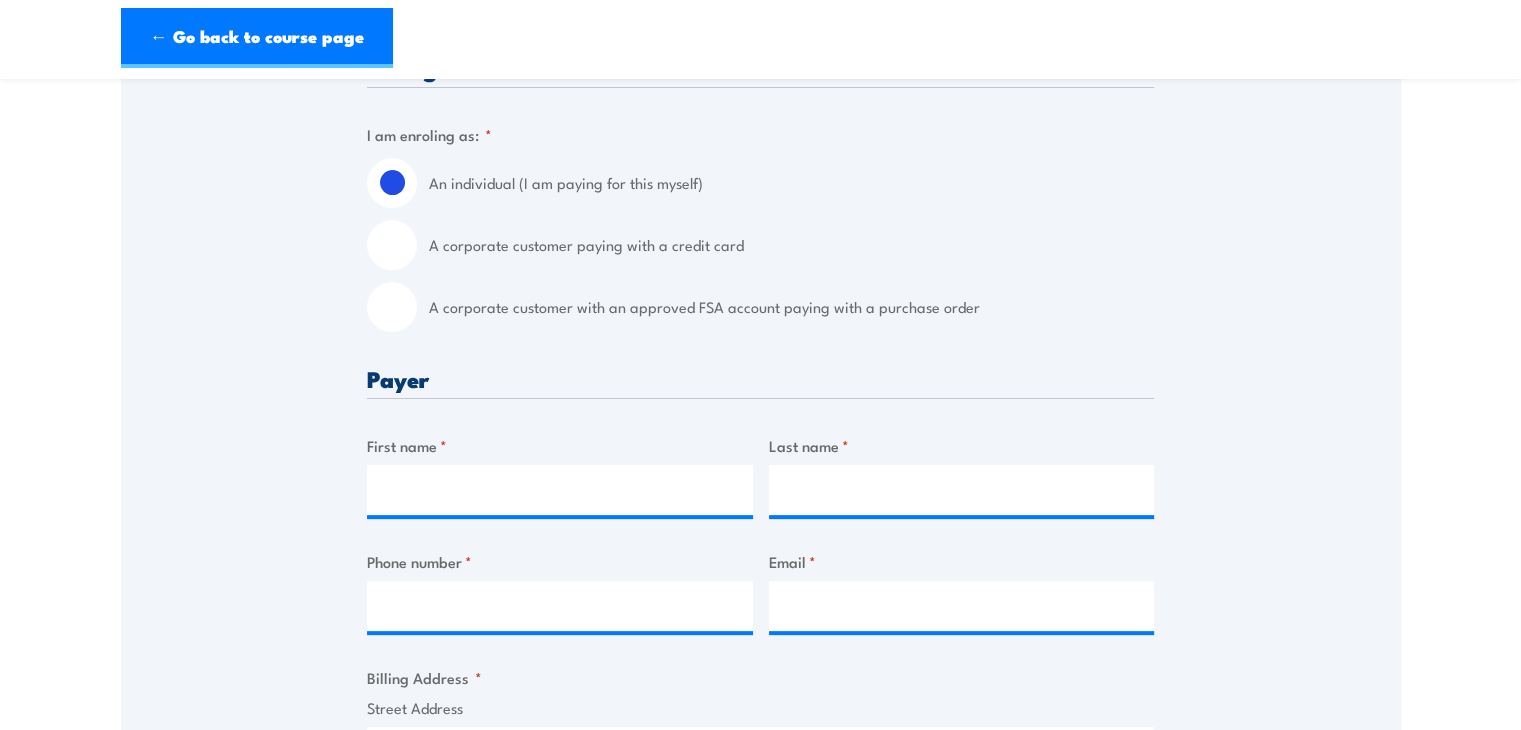click on "A corporate customer paying with a credit card" at bounding box center (392, 245) 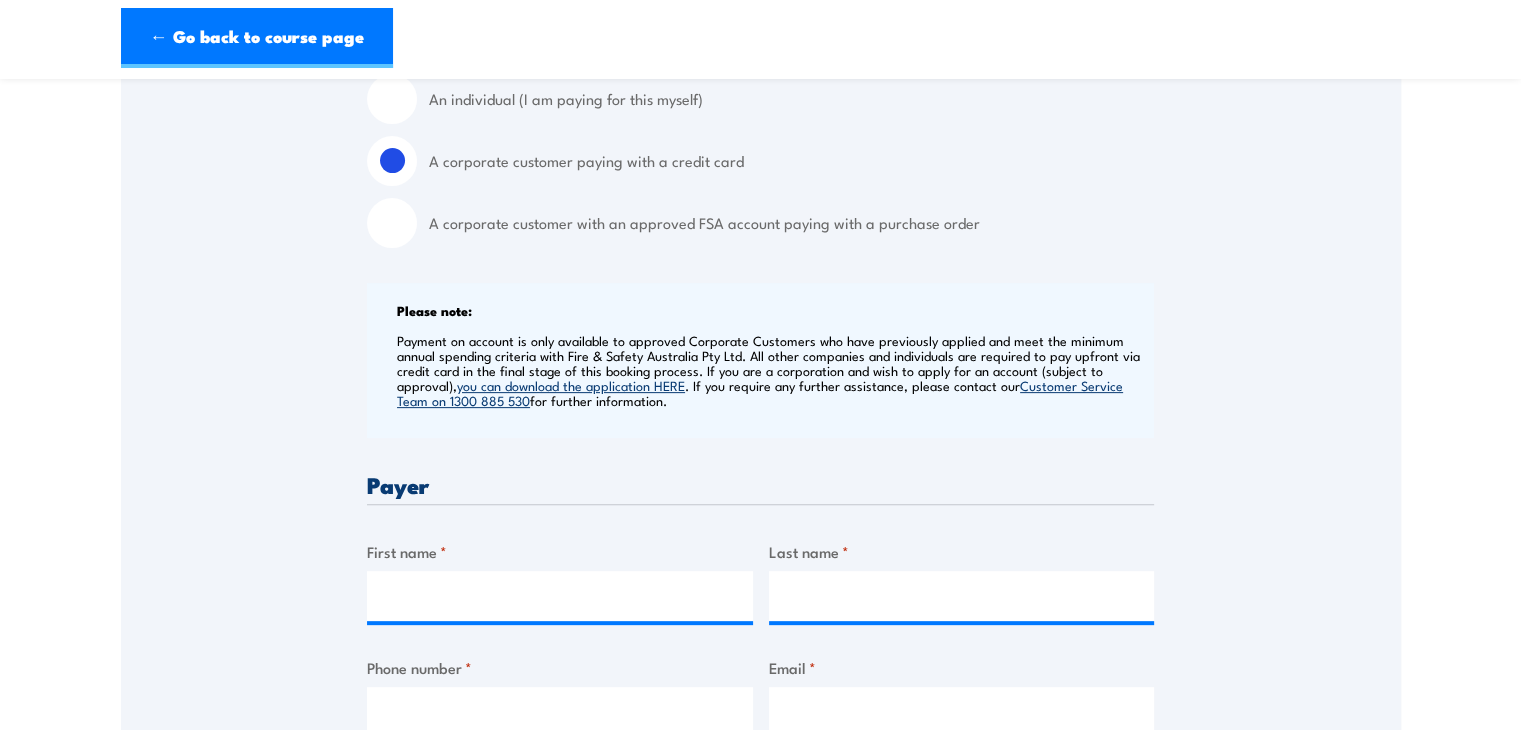 scroll, scrollTop: 700, scrollLeft: 0, axis: vertical 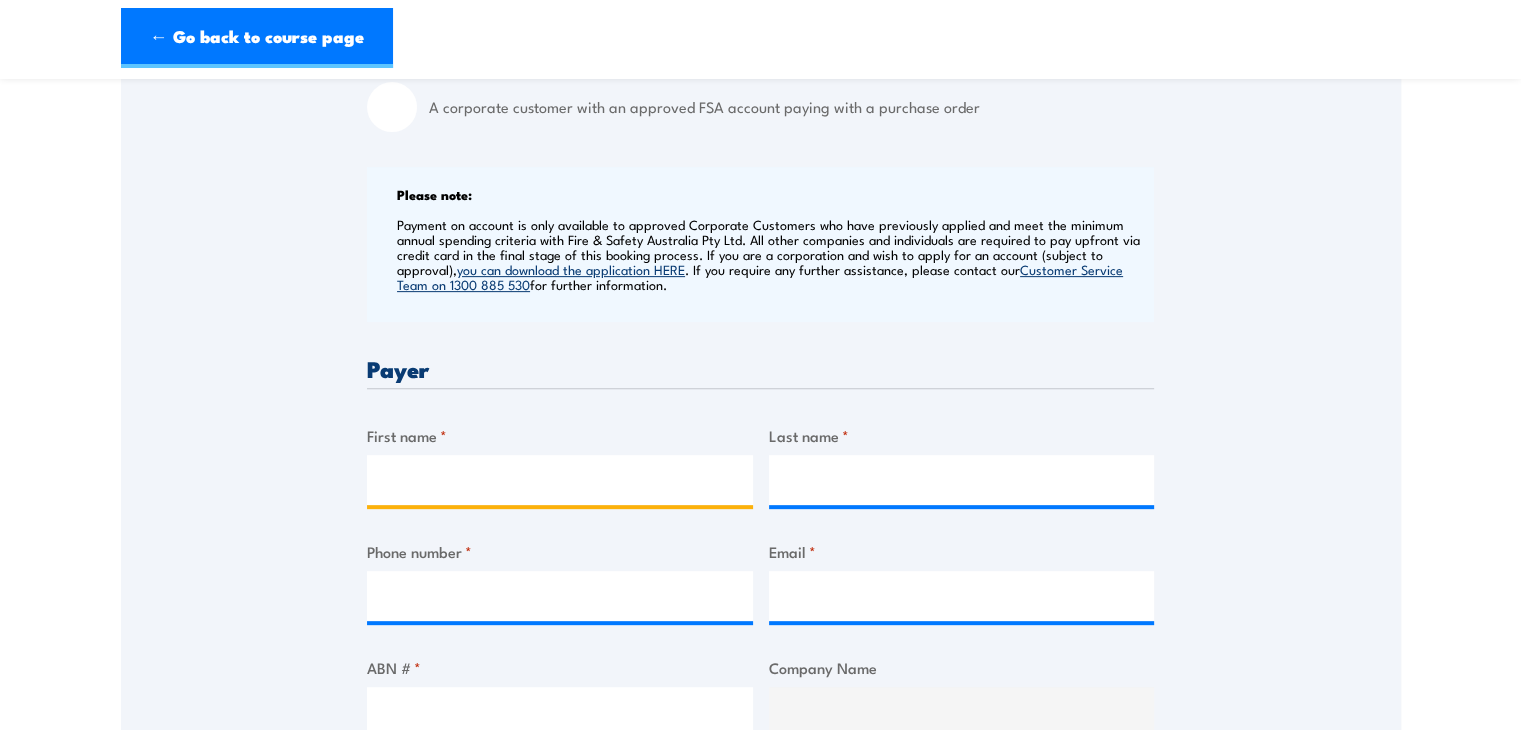 click on "First name *" at bounding box center [560, 480] 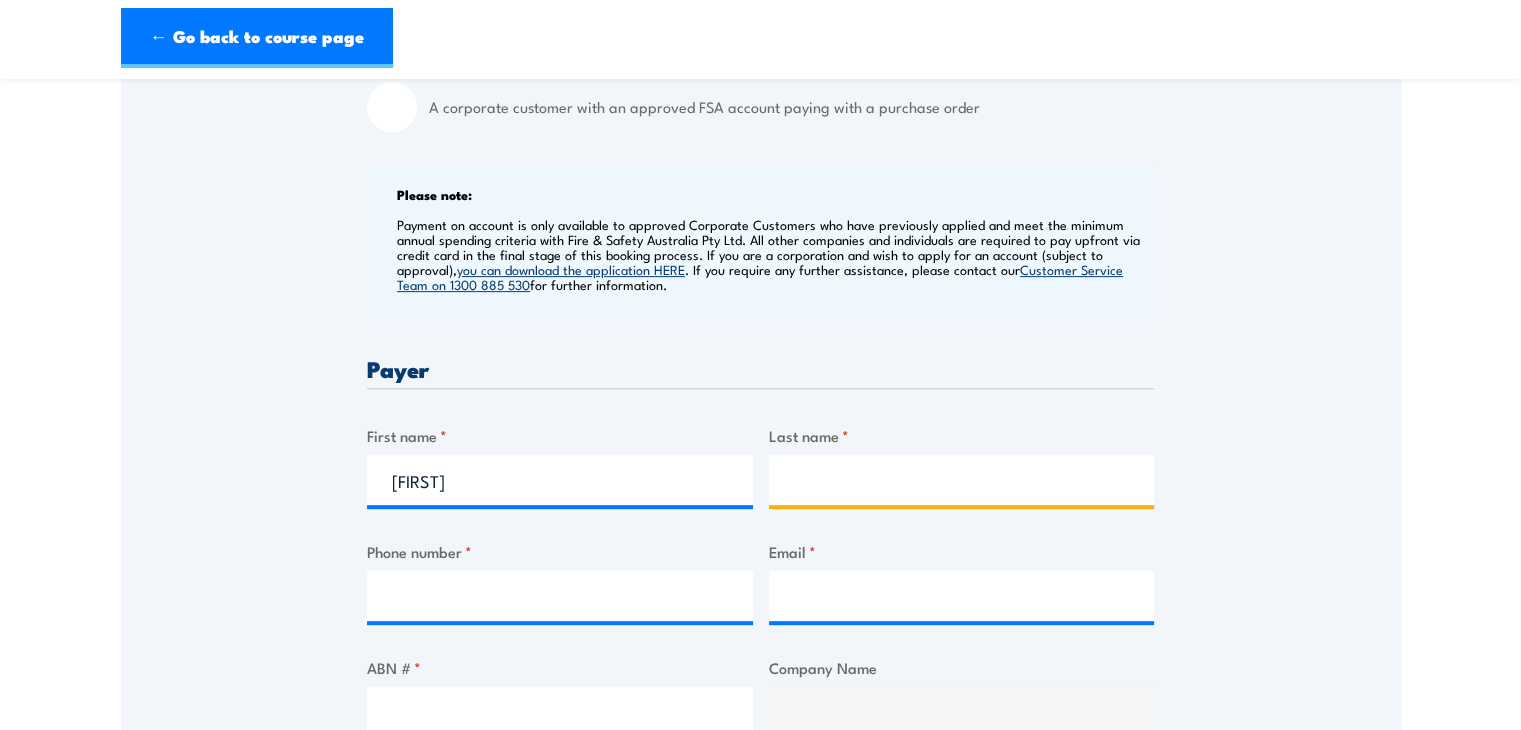 type on "An" 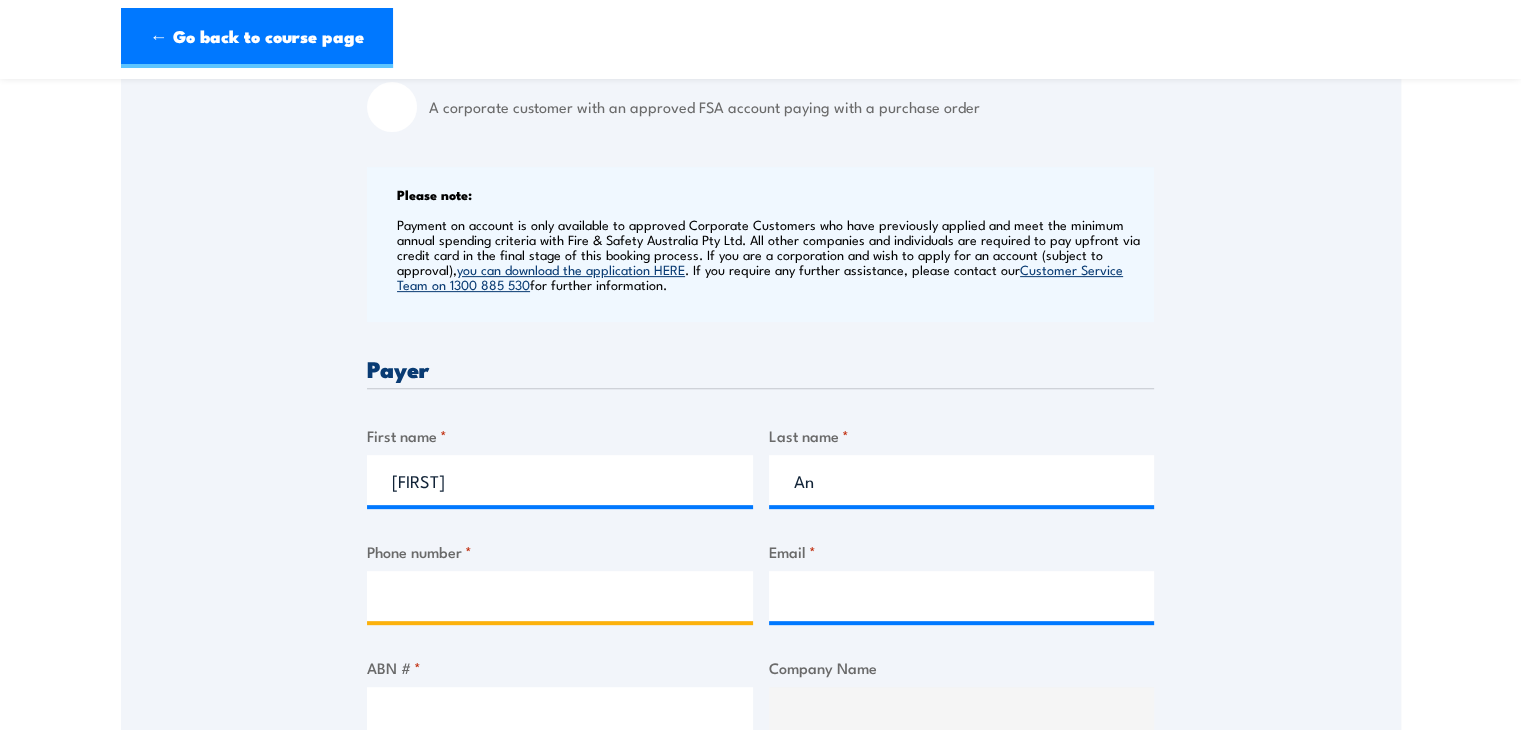 type on "[PHONE]" 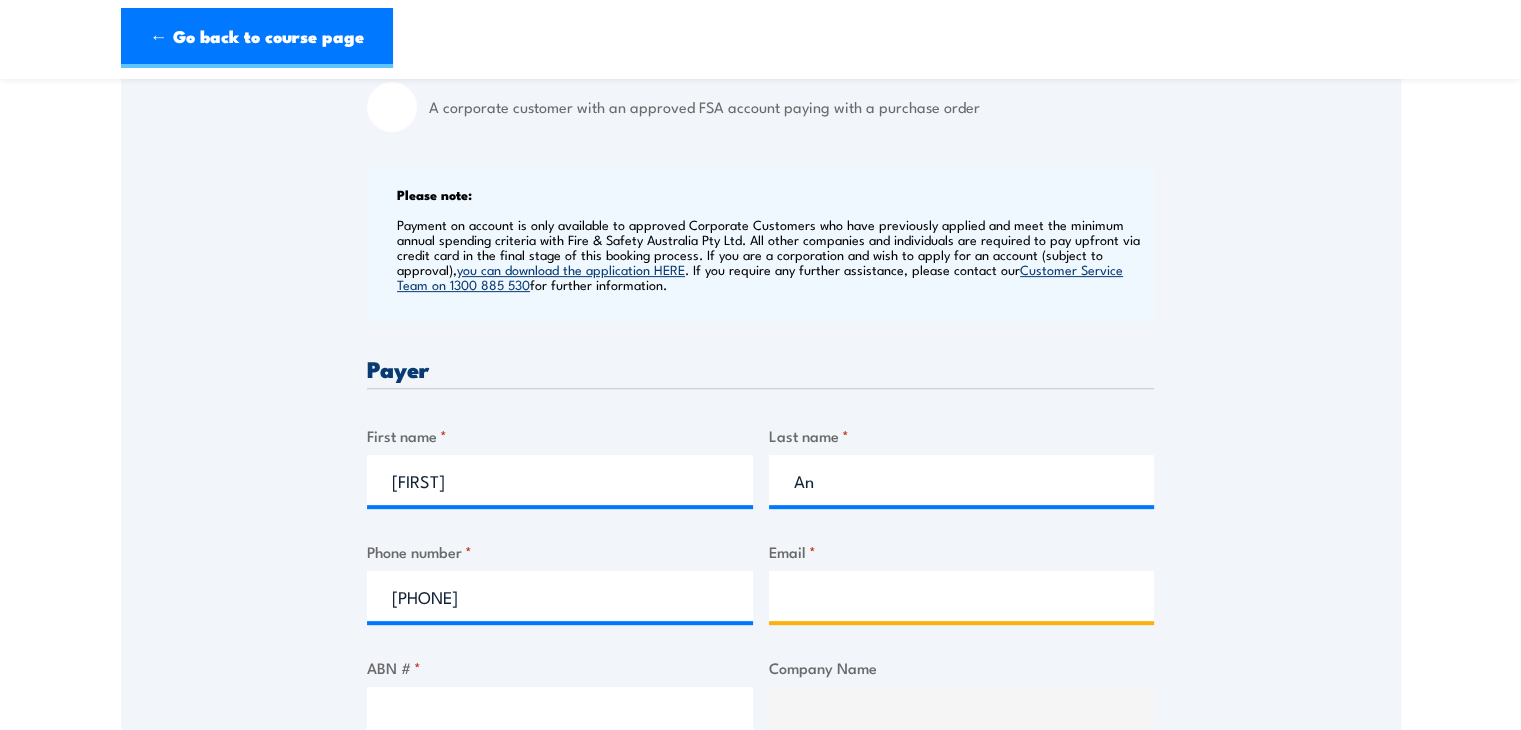 type on "[EMAIL]" 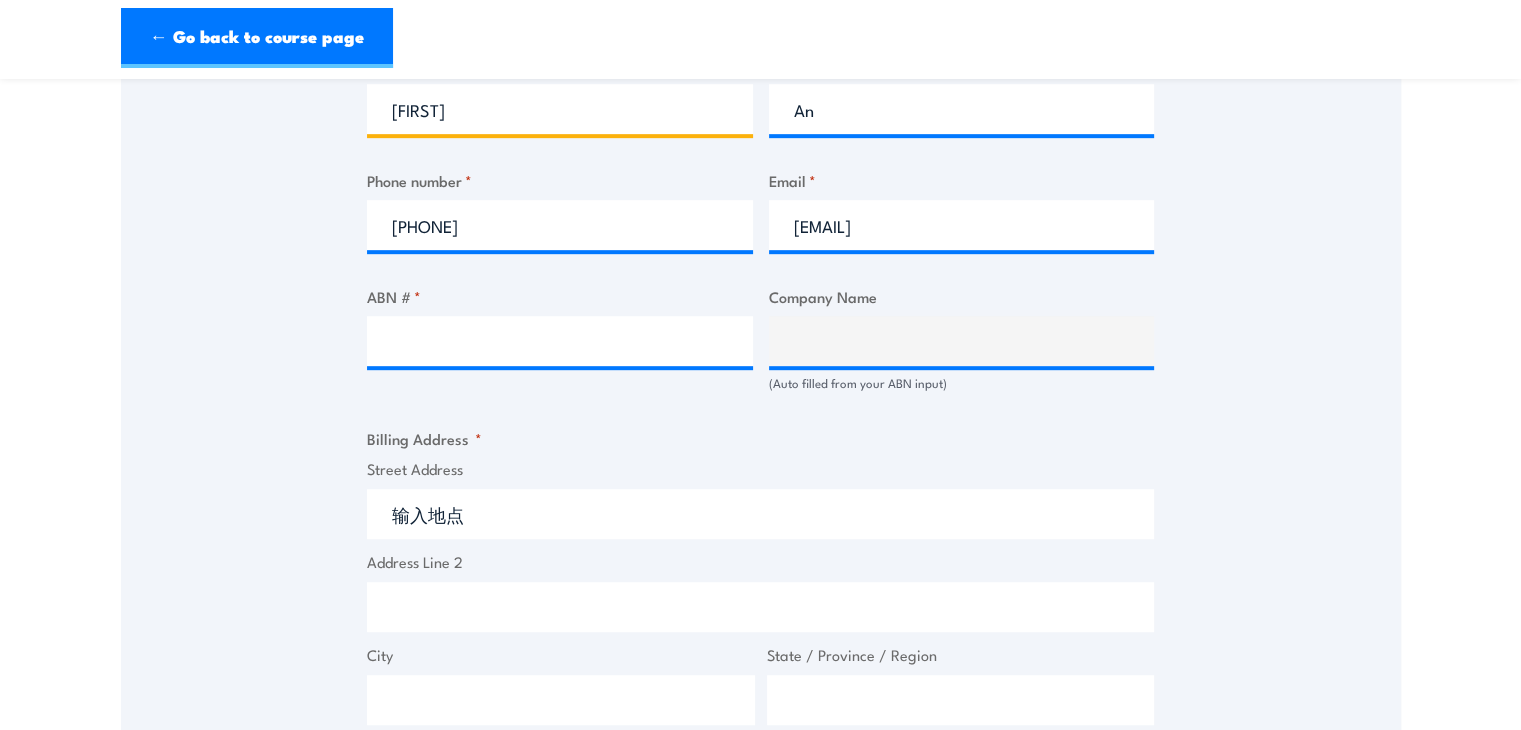 scroll, scrollTop: 1100, scrollLeft: 0, axis: vertical 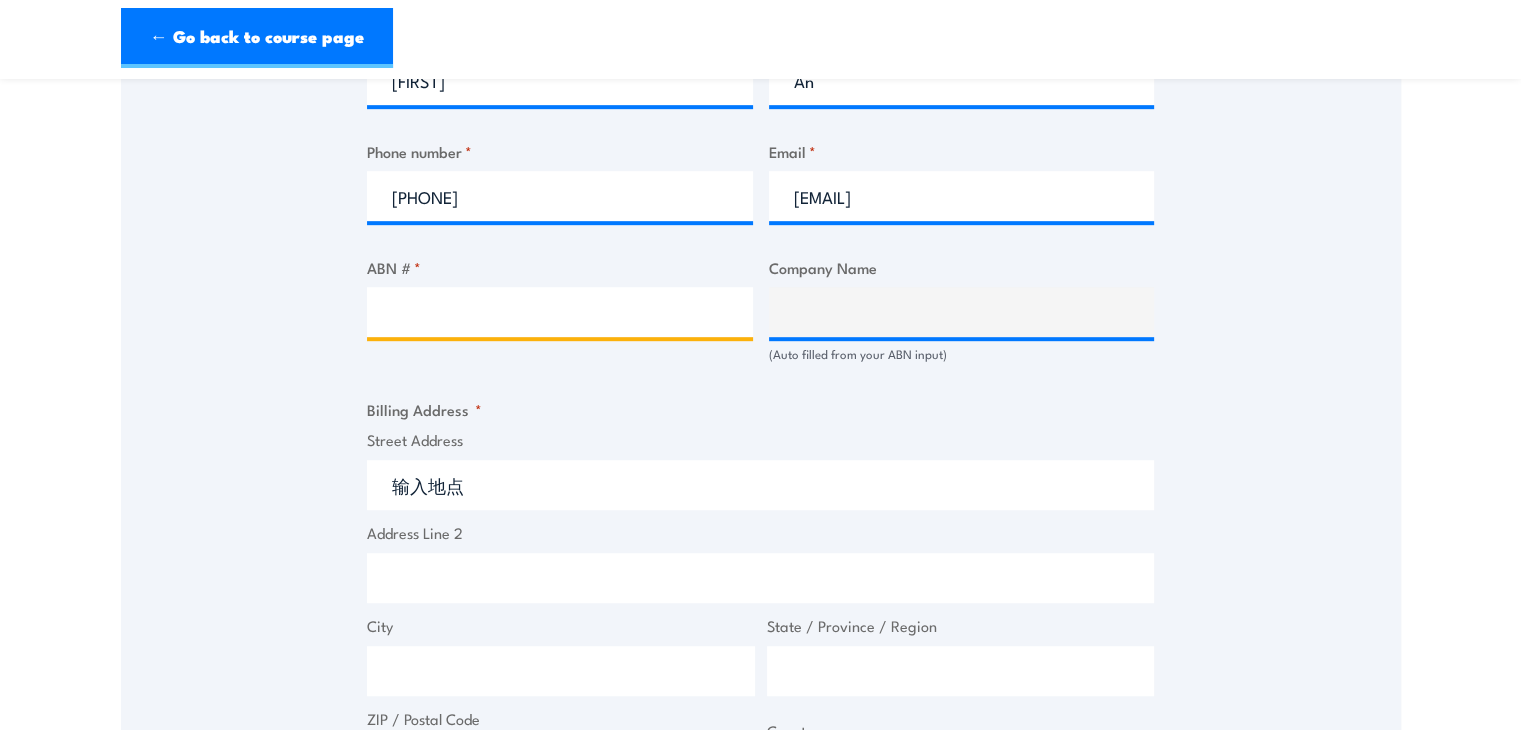 click on "ABN # *" at bounding box center [560, 312] 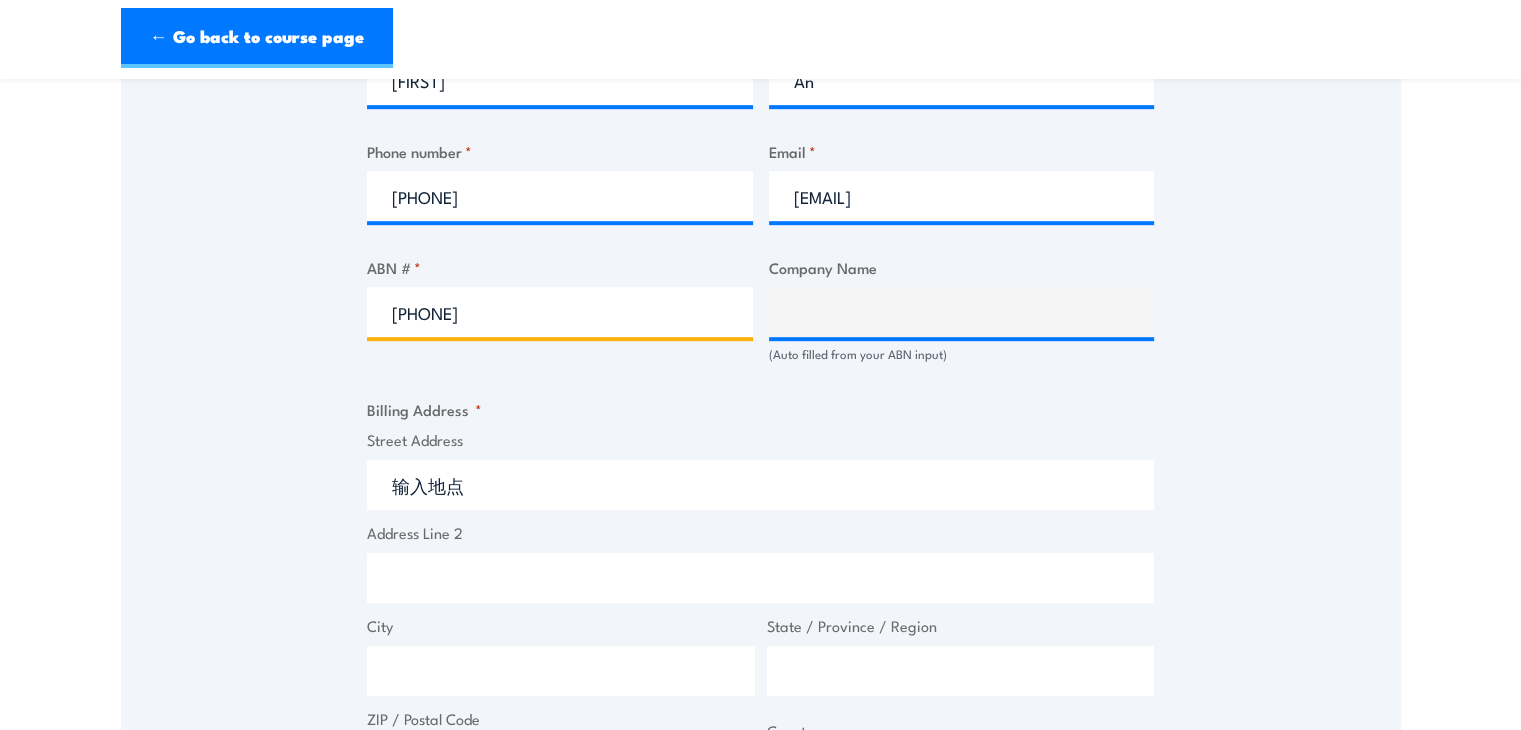 type on "[PHONE]" 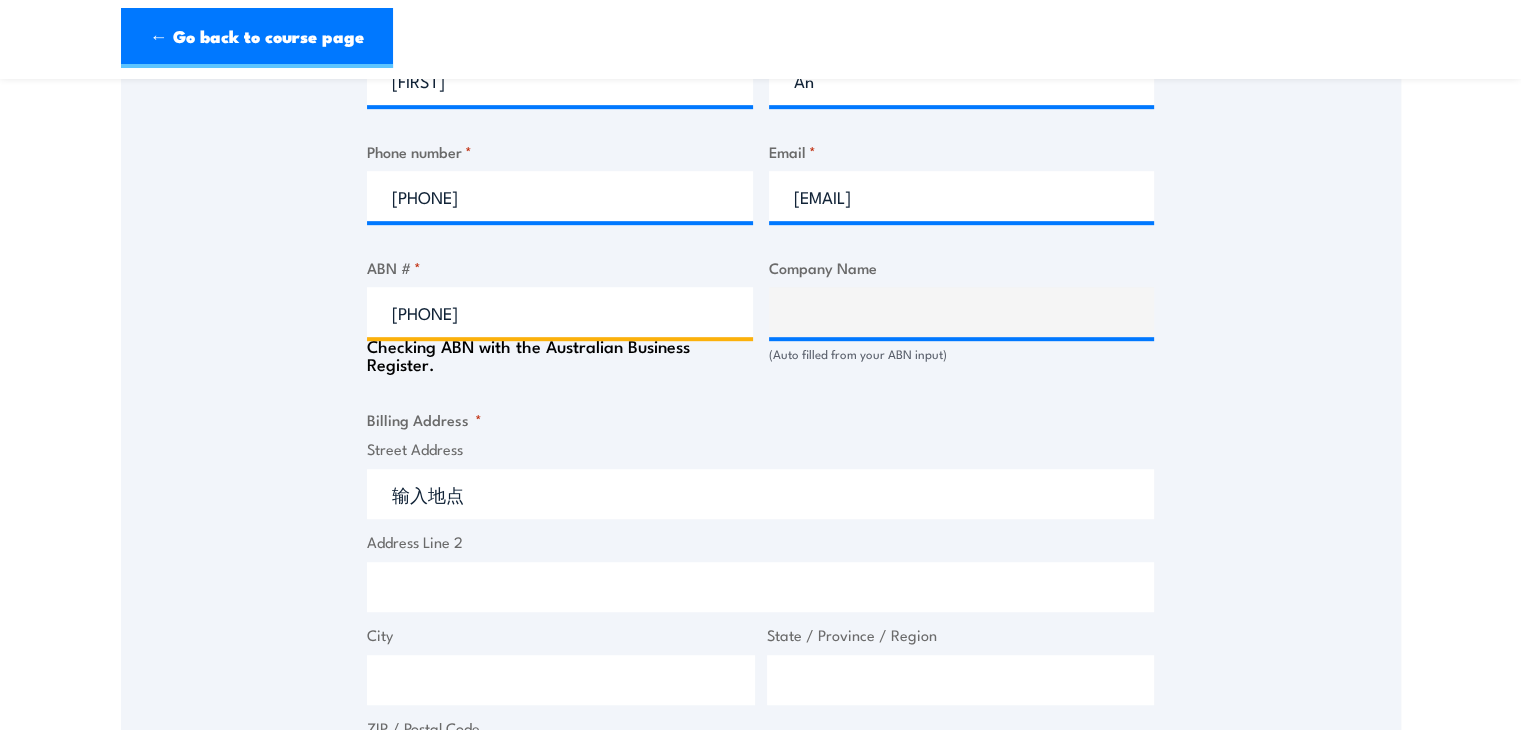 type on "[COMPANY_NAME]" 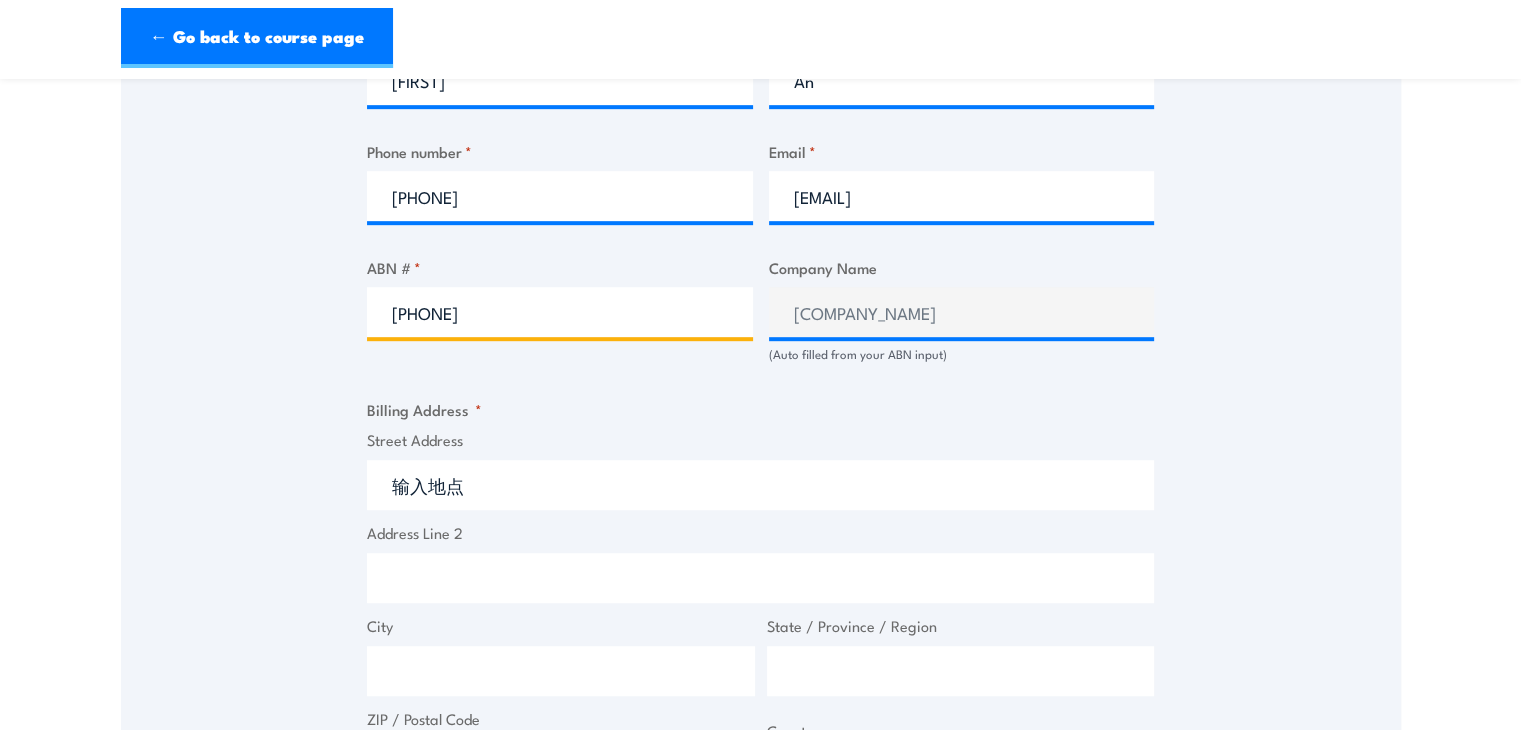 type on "[PHONE]" 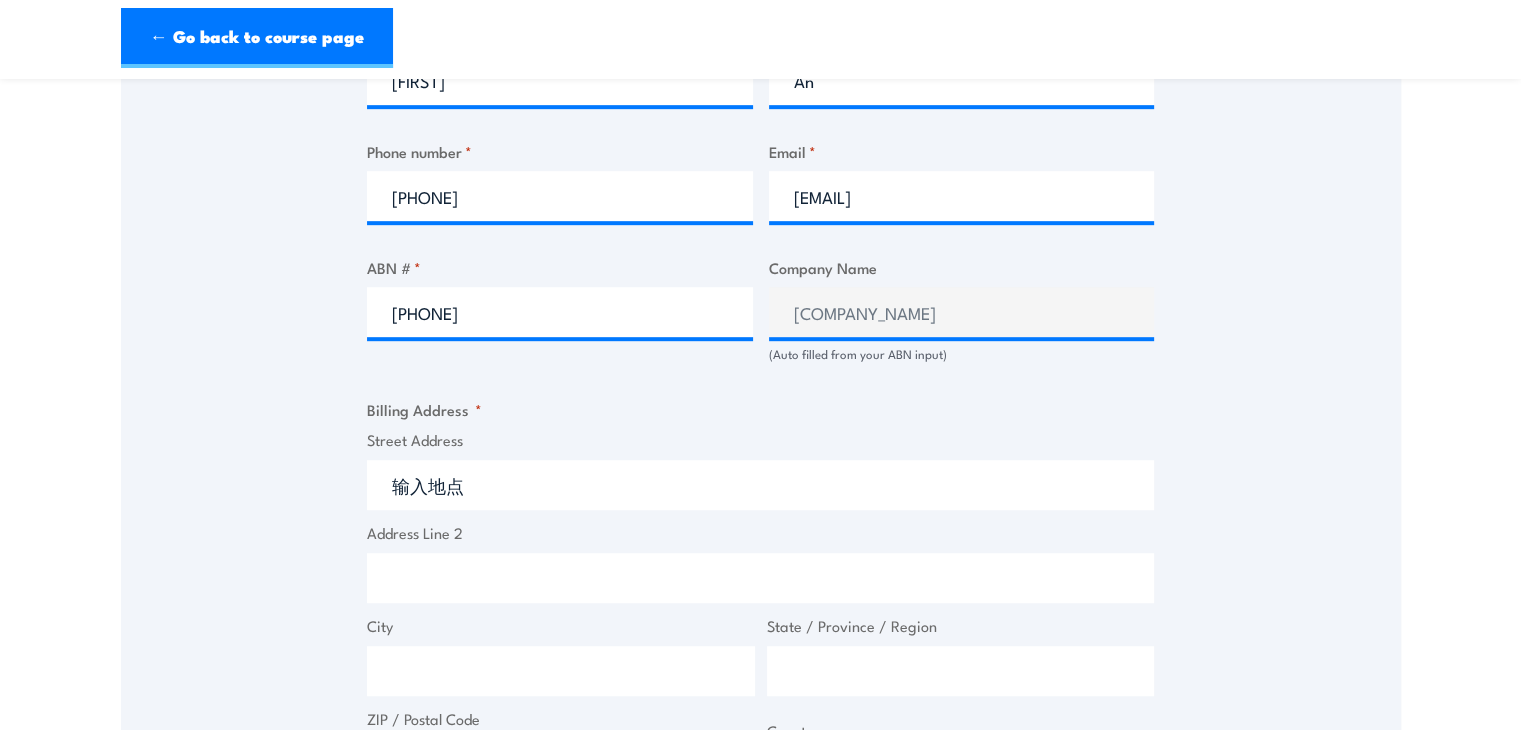 click on "Billing details I am enroling as: *
An individual (I am paying for this myself)
A corporate customer paying with a credit card
A corporate customer with an approved FSA account paying with a purchase order
Please note:
Payment on account is only available to approved Corporate Customers who have previously applied and meet the minimum annual spending criteria with Fire & Safety Australia Pty Ltd. All other companies and individuals are required to pay upfront via credit card in the final stage of this booking process. If you are a corporation and wish to apply for an account (subject to approval),  you can download the application HERE . If you require any further assistance, please contact our  Customer Service Team on [PHONE]  for further information. Payer First name * [FIRST] Last name * [LAST] Phone number * [PHONE] Email *
[EMAIL]
ABN # * [NUMBER] *" at bounding box center [760, 387] 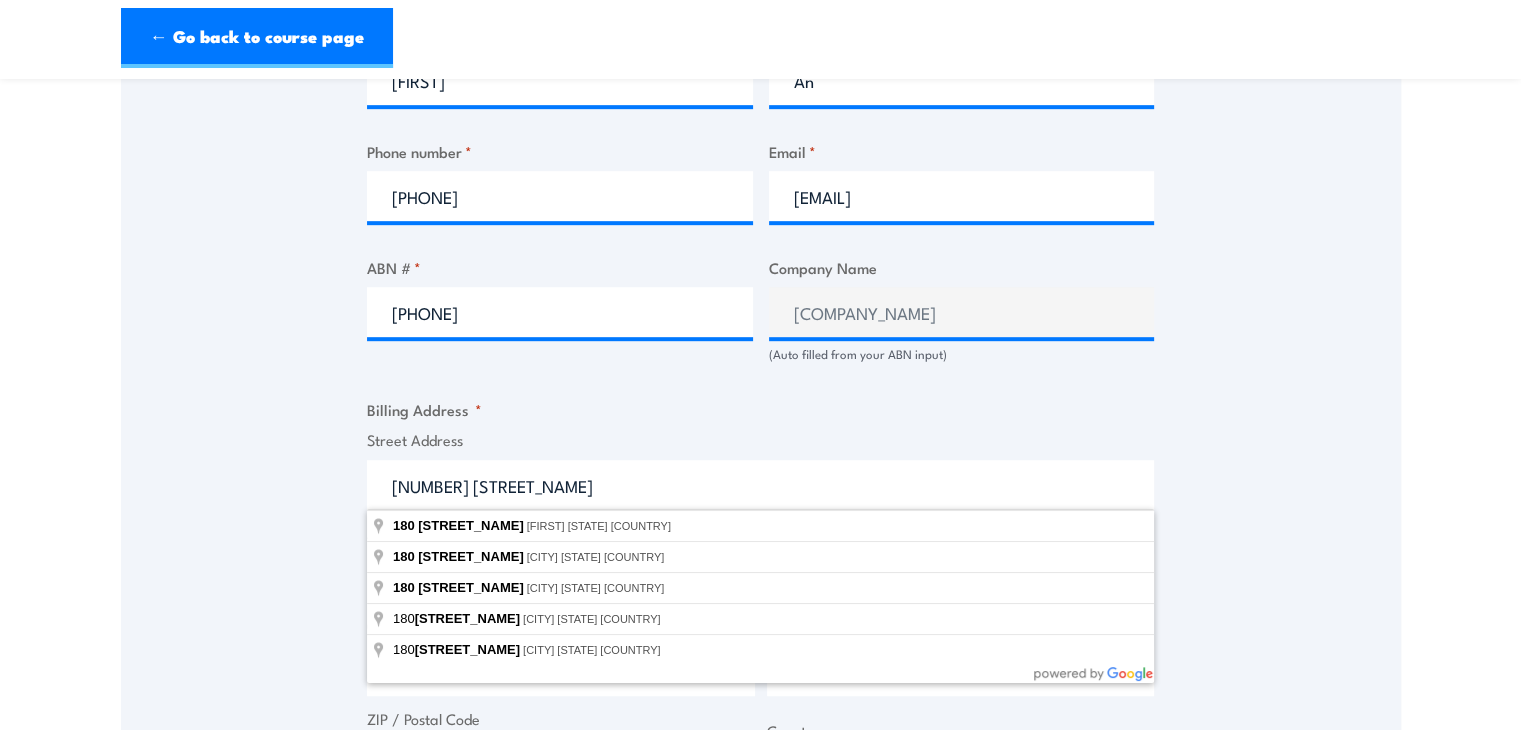 type on "[NUMBER] [STREET_NAME]" 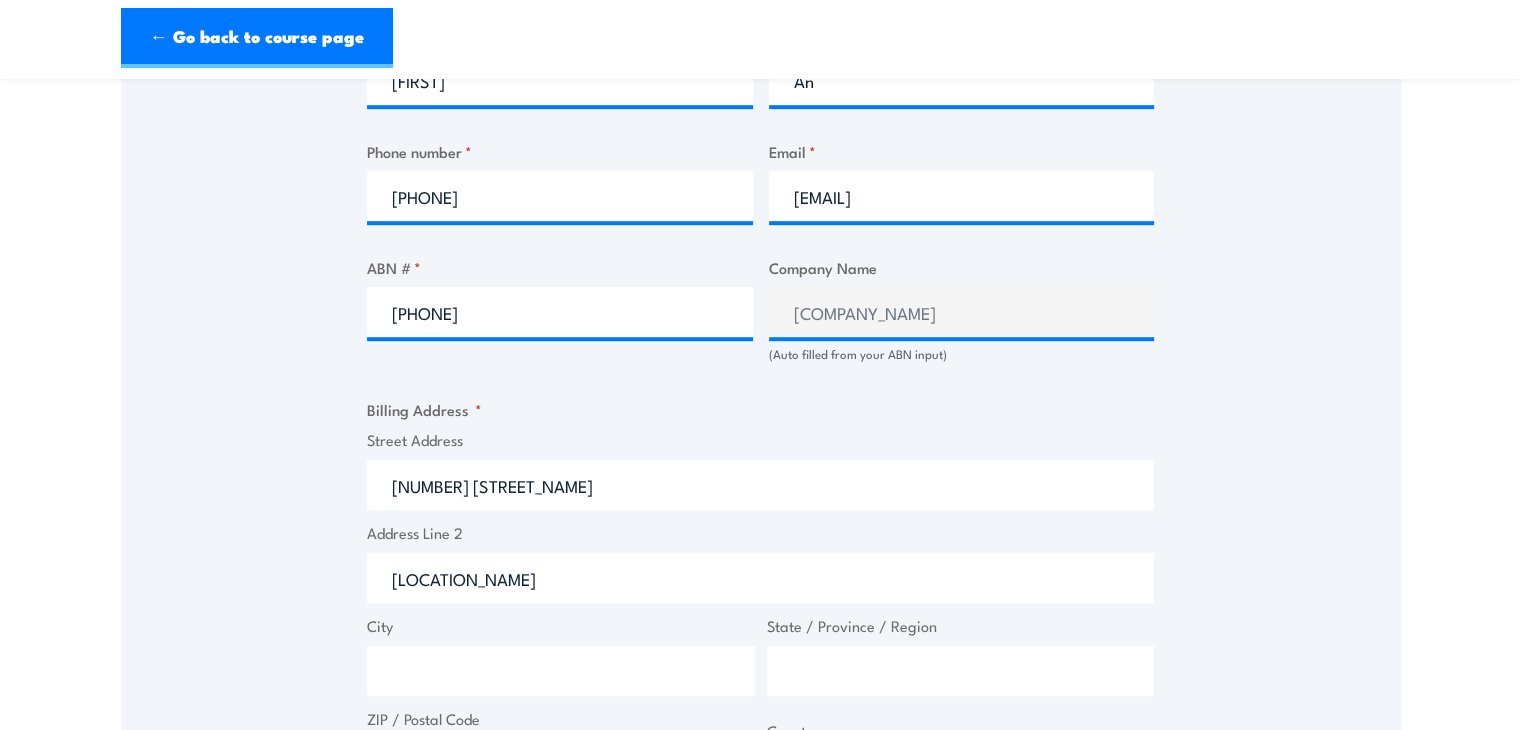 type on "[LOCATION_NAME]" 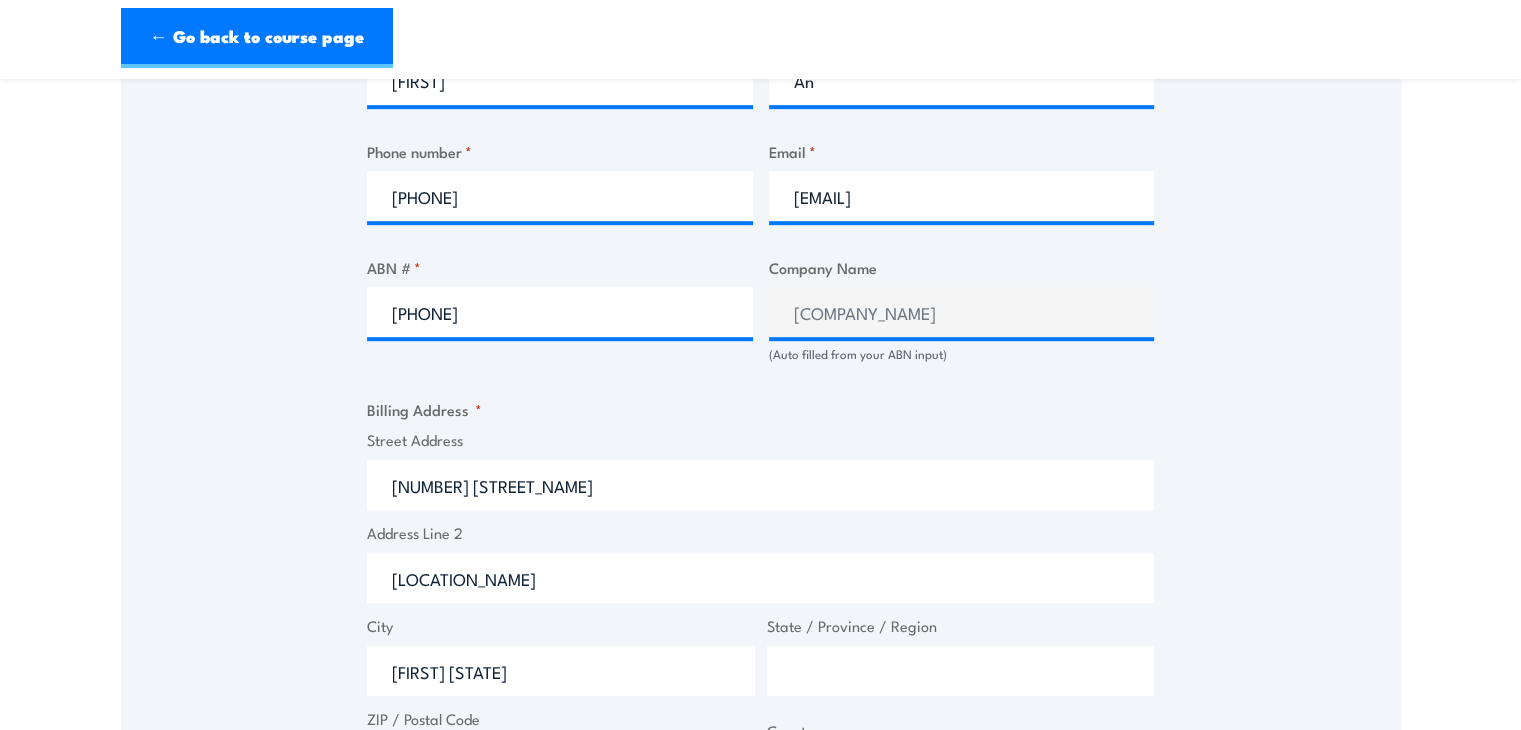 type on "[FIRST] [STATE]" 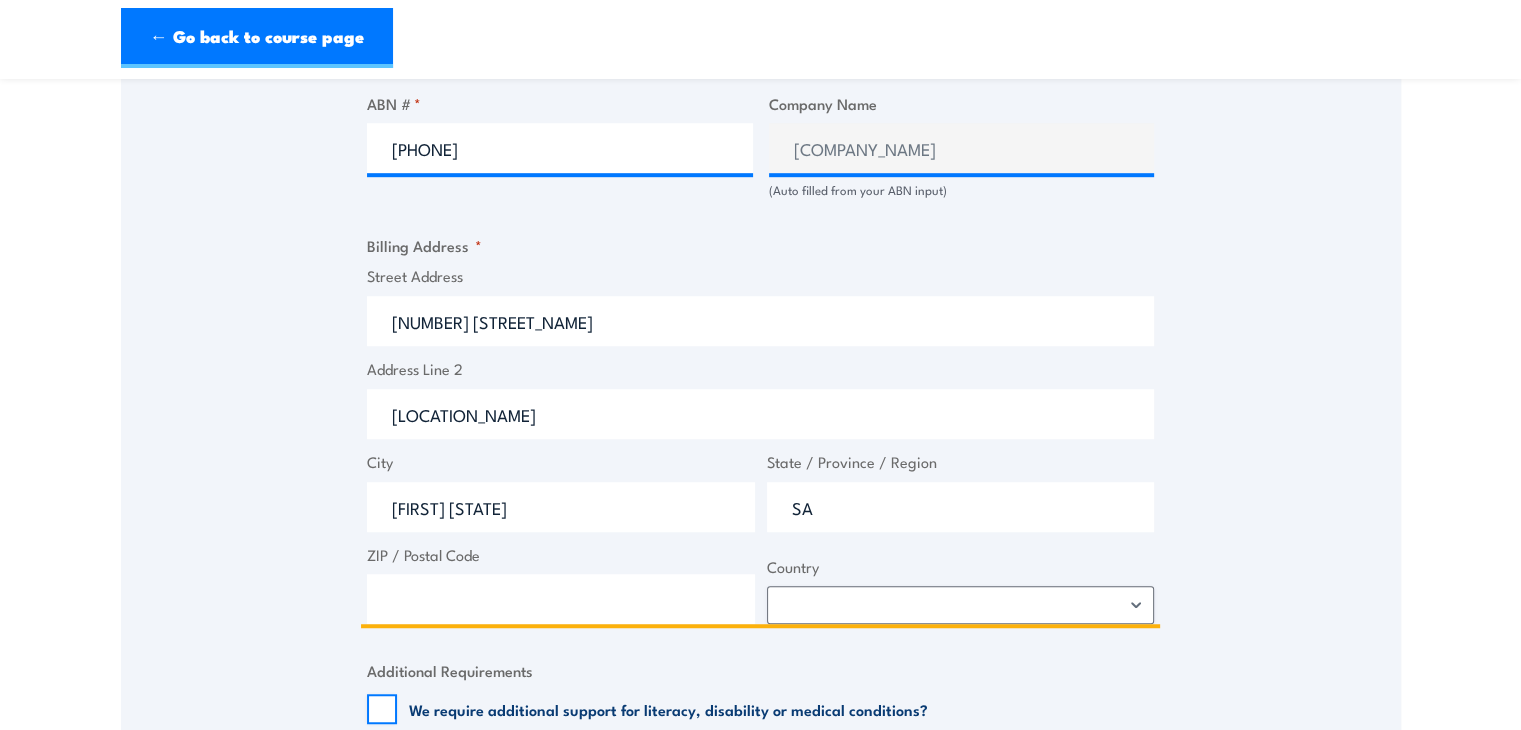 scroll, scrollTop: 1300, scrollLeft: 0, axis: vertical 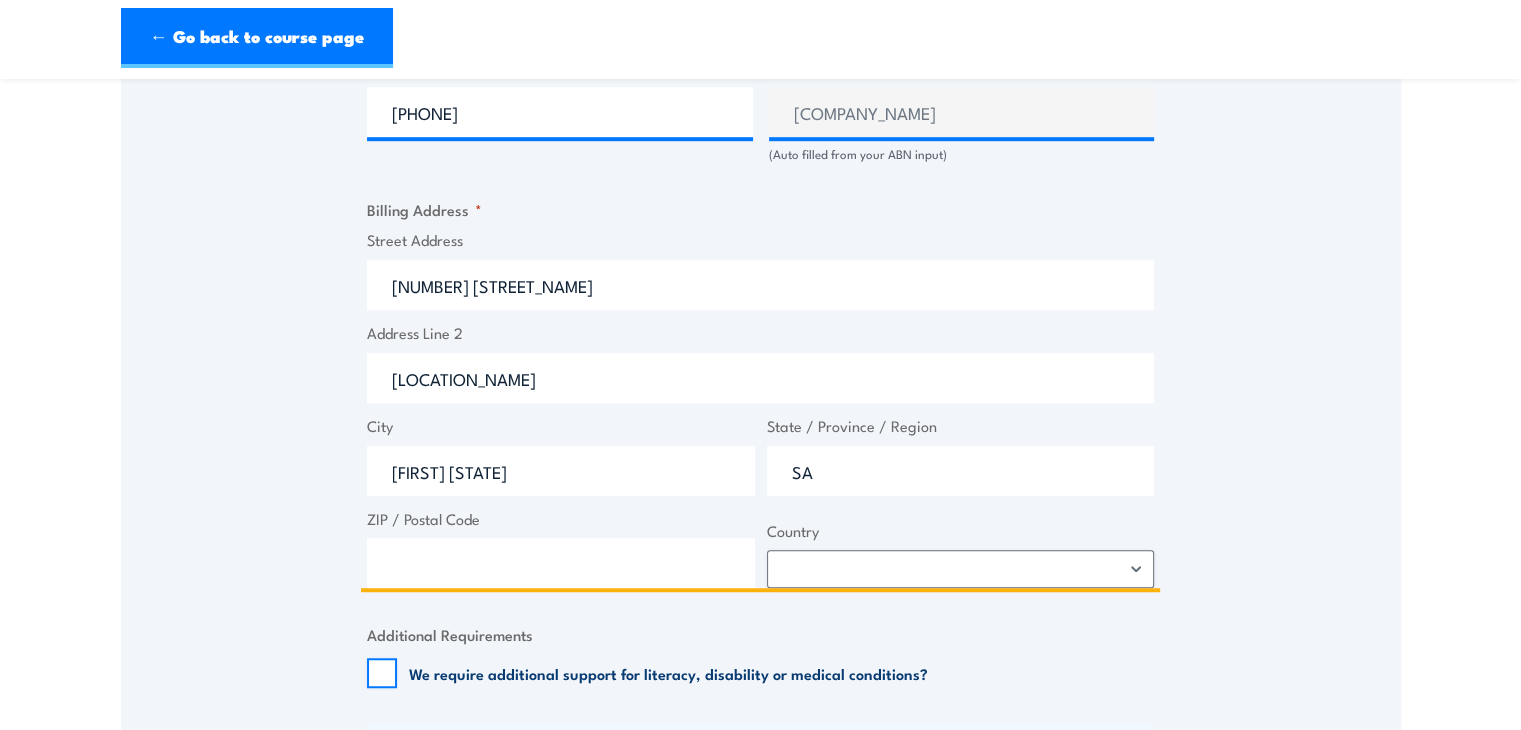 type on "SA" 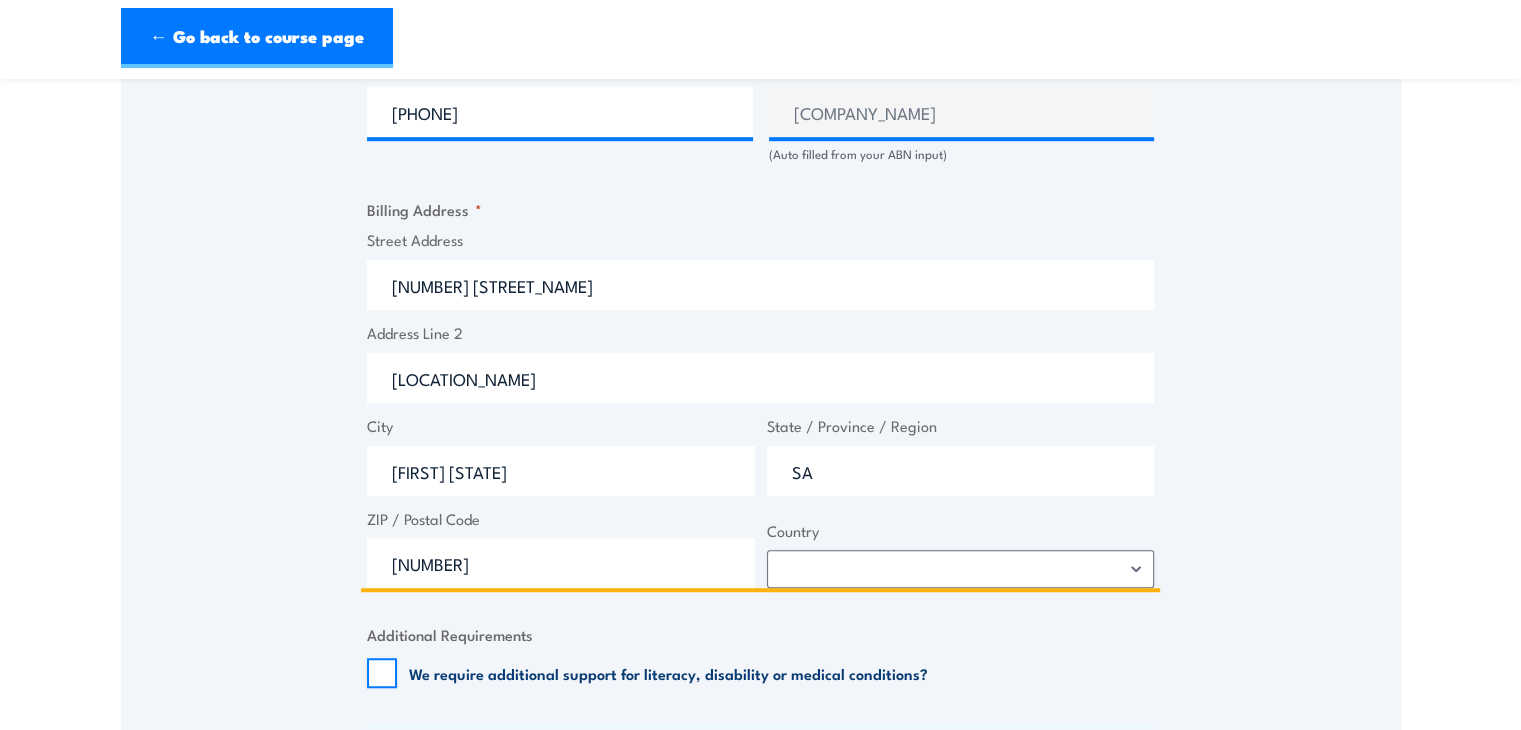 type on "[NUMBER]" 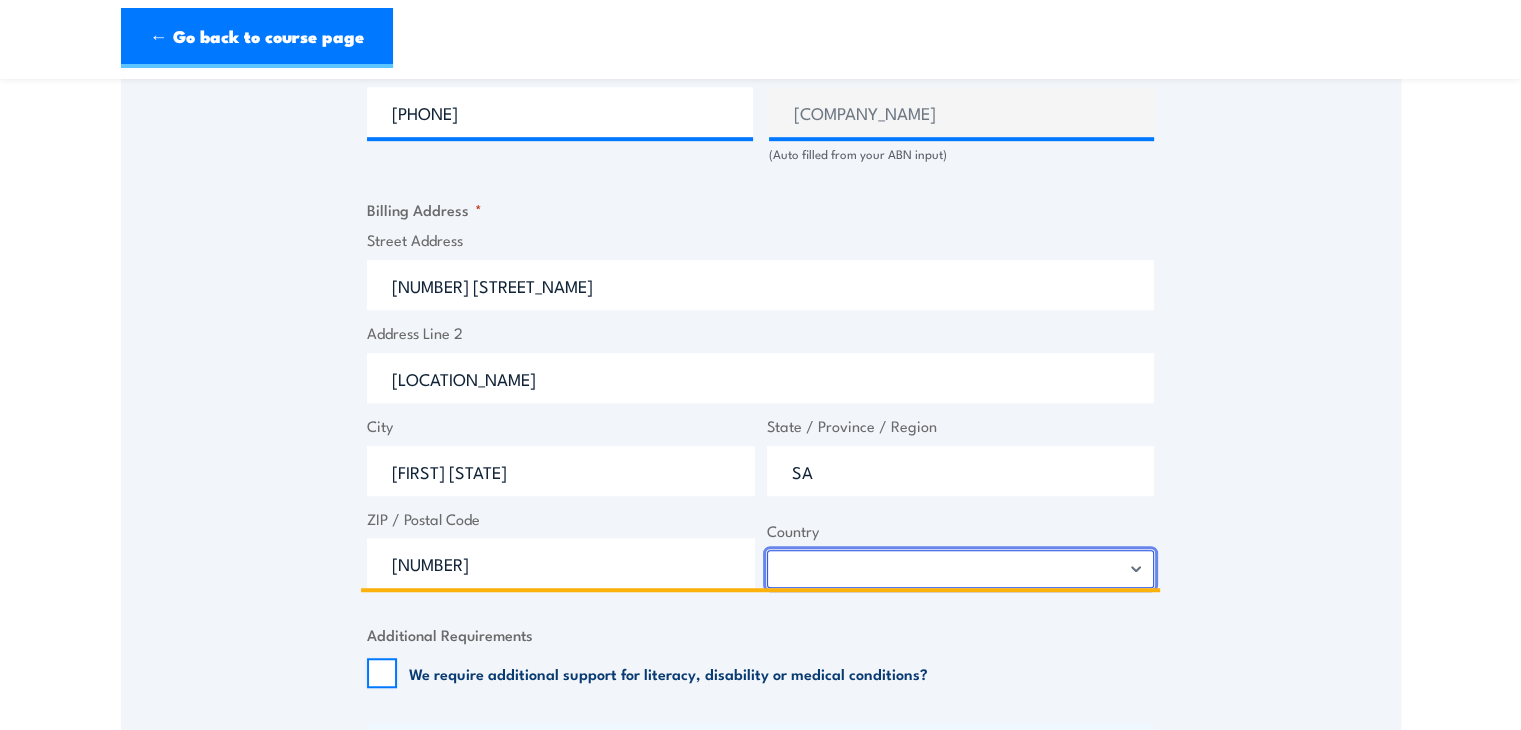 click on "Afghanistan Albania Algeria American Samoa Andorra Angola Anguilla Antarctica Antigua and Barbuda Argentina Armenia Aruba Australia Austria Azerbaijan Bahamas Bahrain Bangladesh Barbados Belarus Belgium Belize Benin Bermuda Bhutan Bolivia Bonaire, Sint Eustatius and Saba Bosnia and Herzegovina Botswana Bouvet Island Brazil British Indian Ocean Territory Brunei Darussalam Bulgaria Burkina Faso Burundi Cabo Verde Cambodia Cameroon Canada Cayman Islands Central African Republic Chad Chile China Christmas Island Cocos Islands Colombia Comoros Congo Congo, Democratic Republic of the Cook Islands Costa Rica Croatia Cuba Curaçao Cyprus Czechia Côte d'Ivoire Denmark Djibouti Dominica Dominican Republic Ecuador Egypt El Salvador Equatorial Guinea Eritrea Estonia Eswatini Ethiopia Falkland Islands Faroe Islands Fiji Finland France French Guiana French Polynesia French Southern Territories Gabon Gambia Georgia Germany Ghana Gibraltar Greece Greenland Grenada Guadeloupe Guam Guatemala Guernsey Guinea Guinea-Bissau Iran" at bounding box center (961, 569) 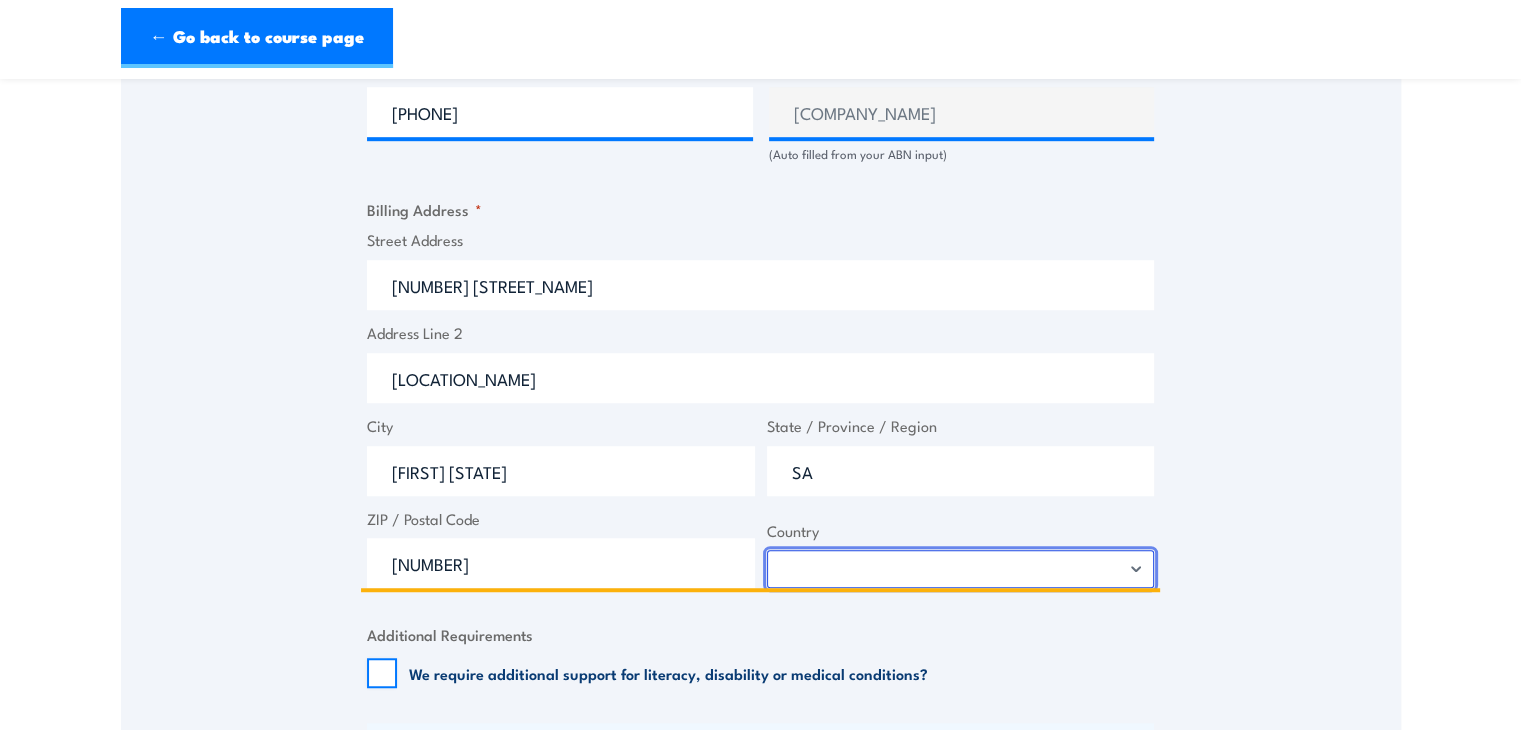 select on "Australia" 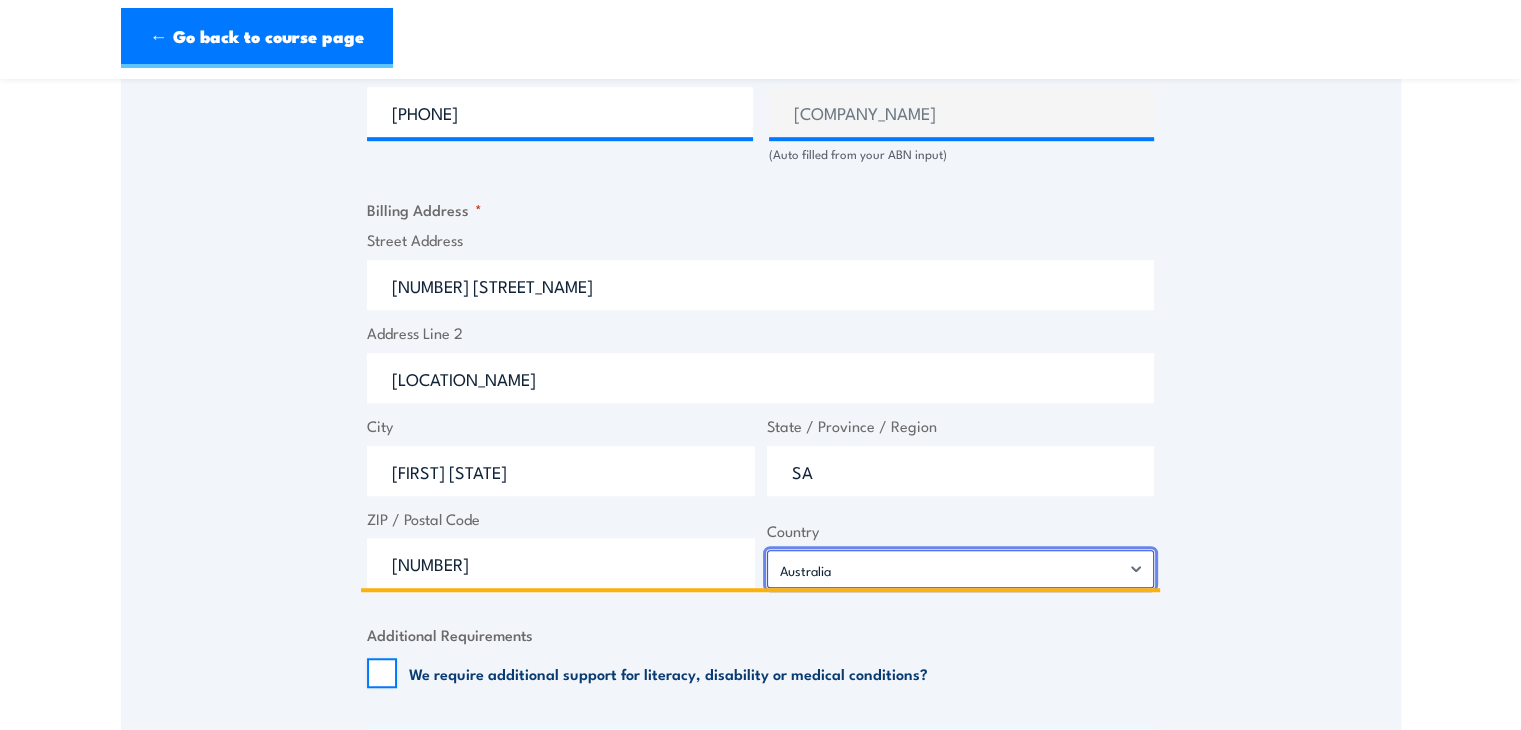 click on "Afghanistan Albania Algeria American Samoa Andorra Angola Anguilla Antarctica Antigua and Barbuda Argentina Armenia Aruba Australia Austria Azerbaijan Bahamas Bahrain Bangladesh Barbados Belarus Belgium Belize Benin Bermuda Bhutan Bolivia Bonaire, Sint Eustatius and Saba Bosnia and Herzegovina Botswana Bouvet Island Brazil British Indian Ocean Territory Brunei Darussalam Bulgaria Burkina Faso Burundi Cabo Verde Cambodia Cameroon Canada Cayman Islands Central African Republic Chad Chile China Christmas Island Cocos Islands Colombia Comoros Congo Congo, Democratic Republic of the Cook Islands Costa Rica Croatia Cuba Curaçao Cyprus Czechia Côte d'Ivoire Denmark Djibouti Dominica Dominican Republic Ecuador Egypt El Salvador Equatorial Guinea Eritrea Estonia Eswatini Ethiopia Falkland Islands Faroe Islands Fiji Finland France French Guiana French Polynesia French Southern Territories Gabon Gambia Georgia Germany Ghana Gibraltar Greece Greenland Grenada Guadeloupe Guam Guatemala Guernsey Guinea Guinea-Bissau Iran" at bounding box center (961, 569) 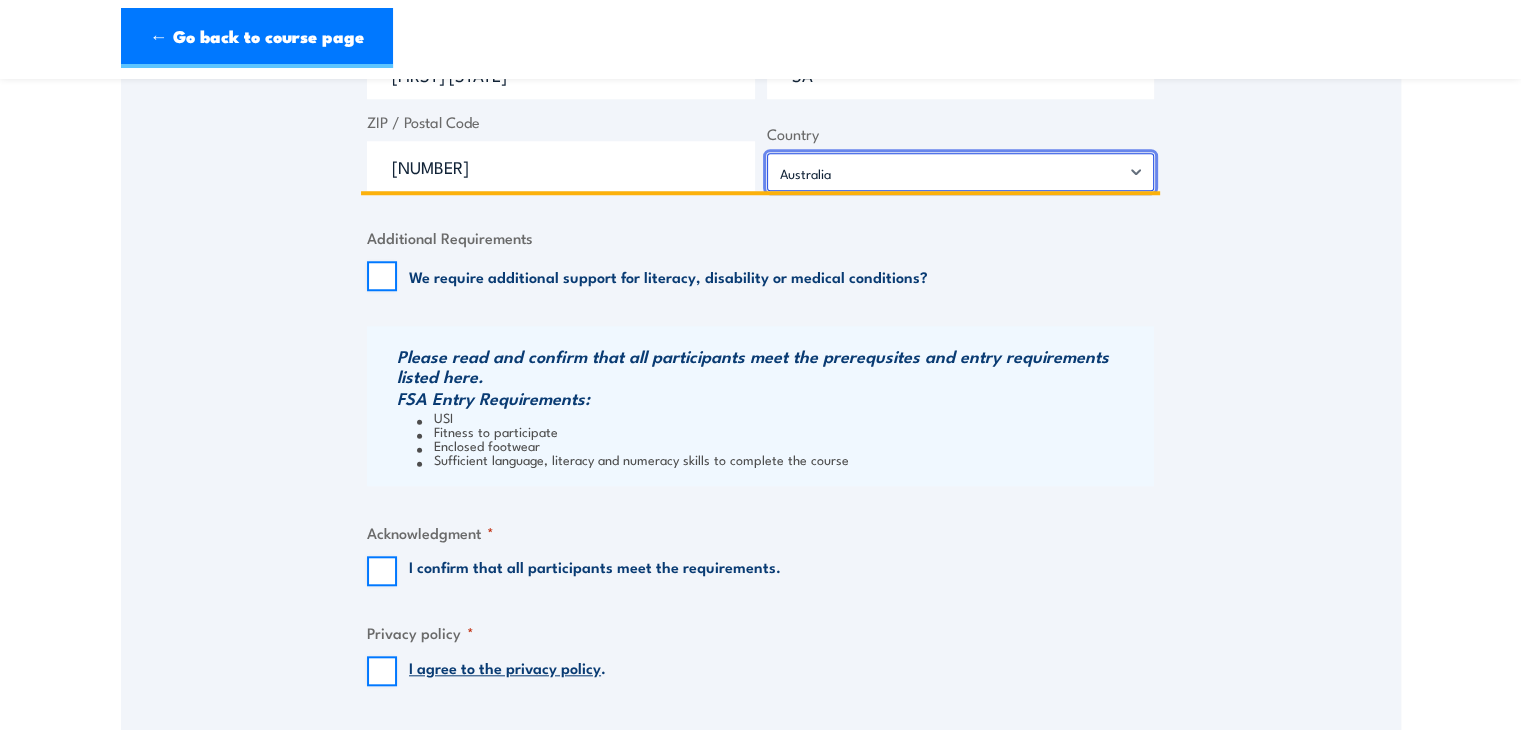 scroll, scrollTop: 1700, scrollLeft: 0, axis: vertical 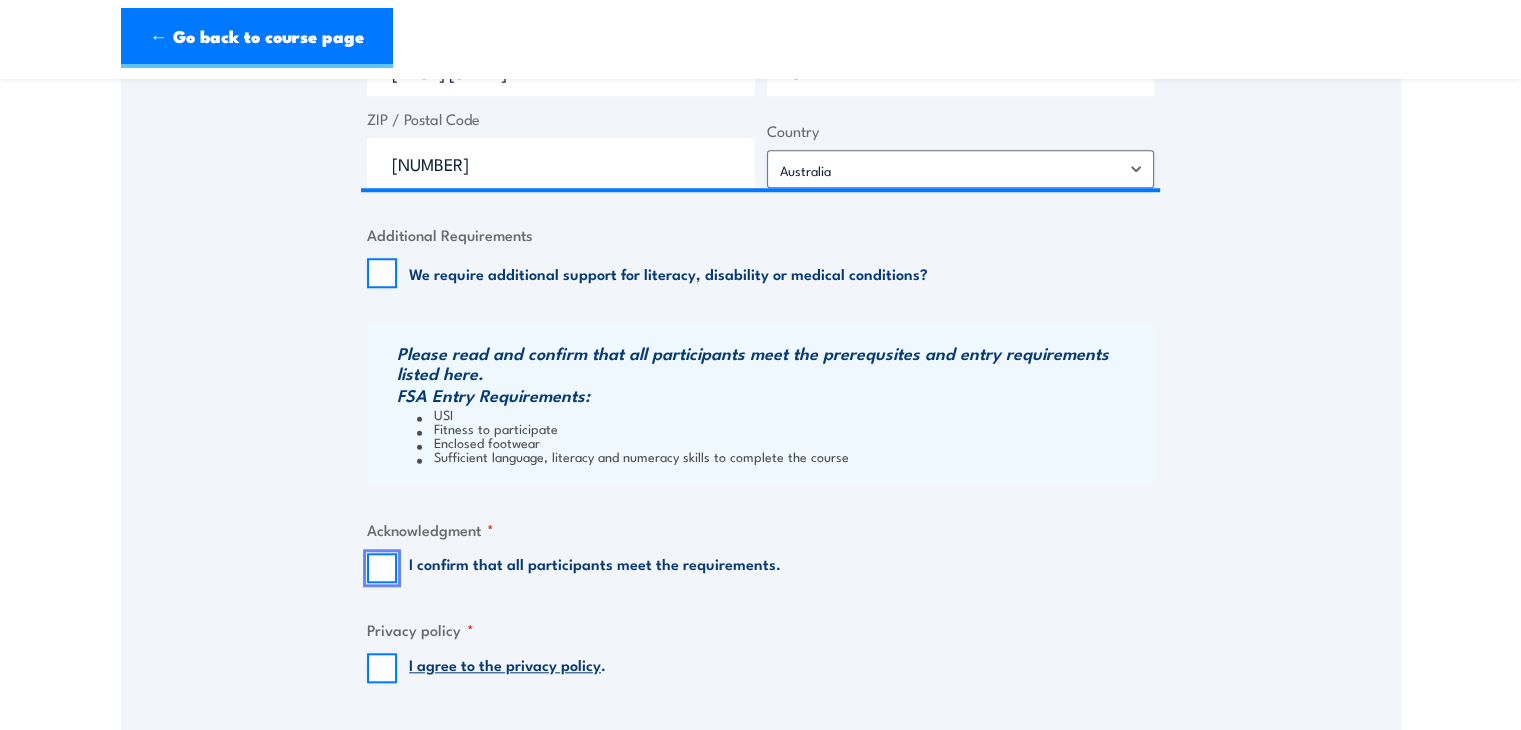 click on "I confirm that all participants meet the requirements." at bounding box center (382, 568) 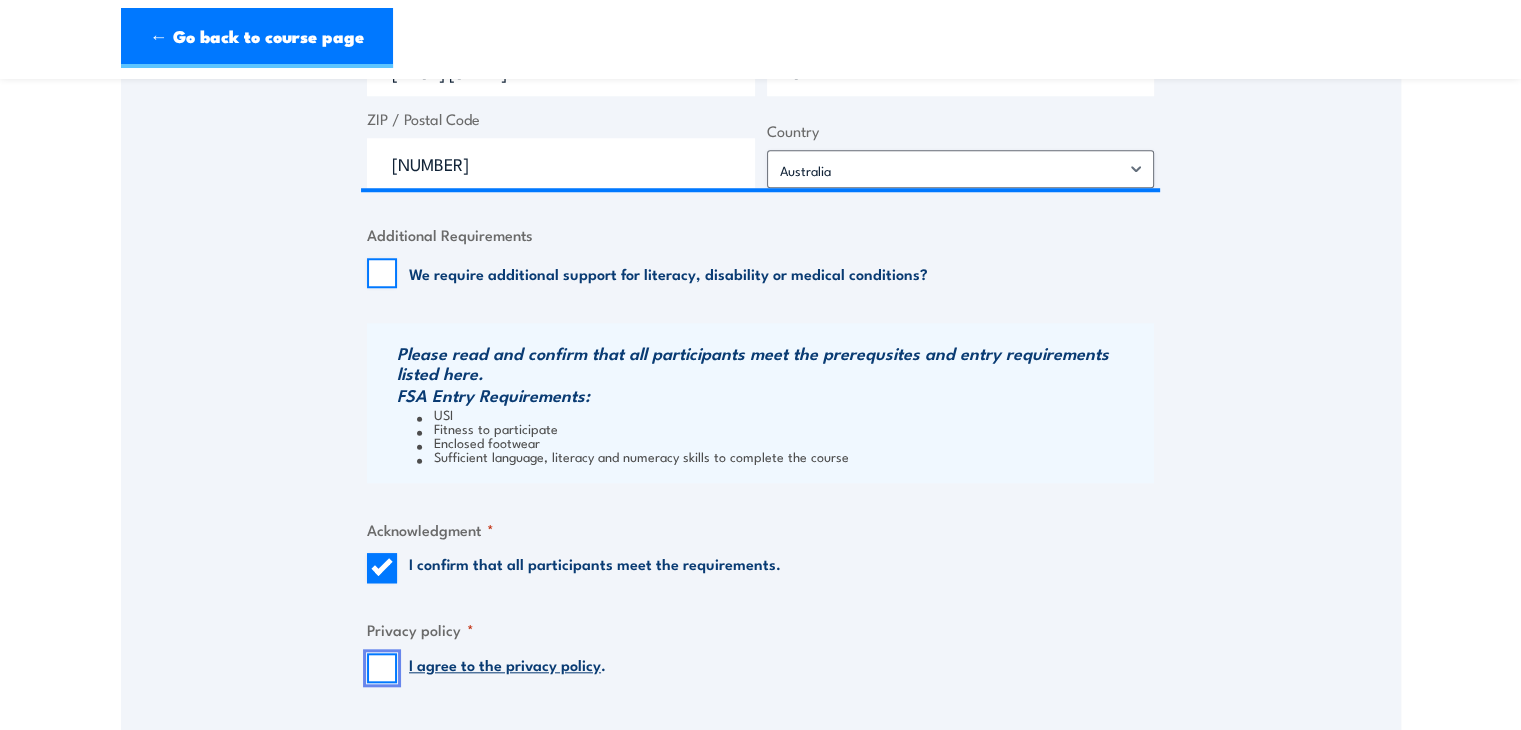 click on "I agree to the privacy policy ." at bounding box center (382, 668) 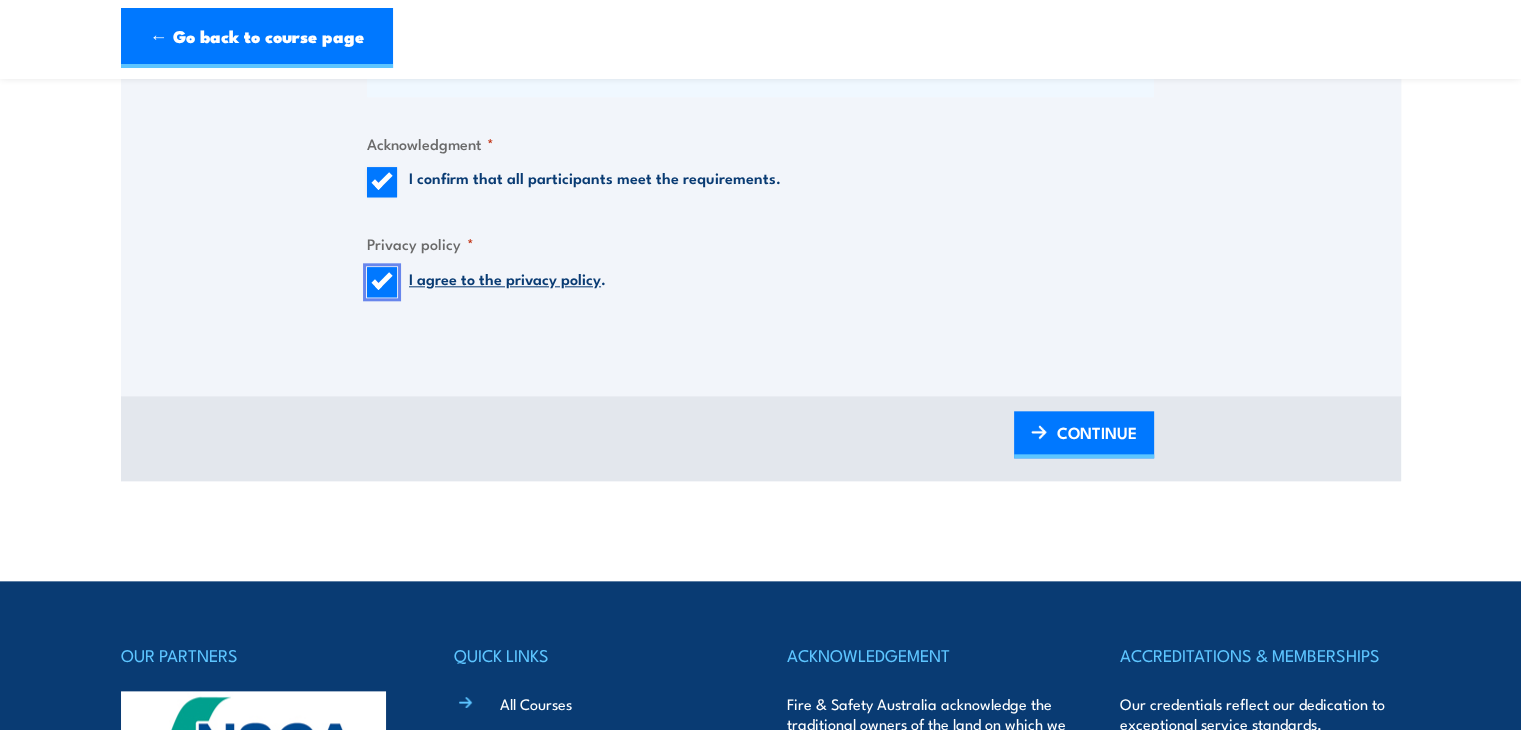 scroll, scrollTop: 2100, scrollLeft: 0, axis: vertical 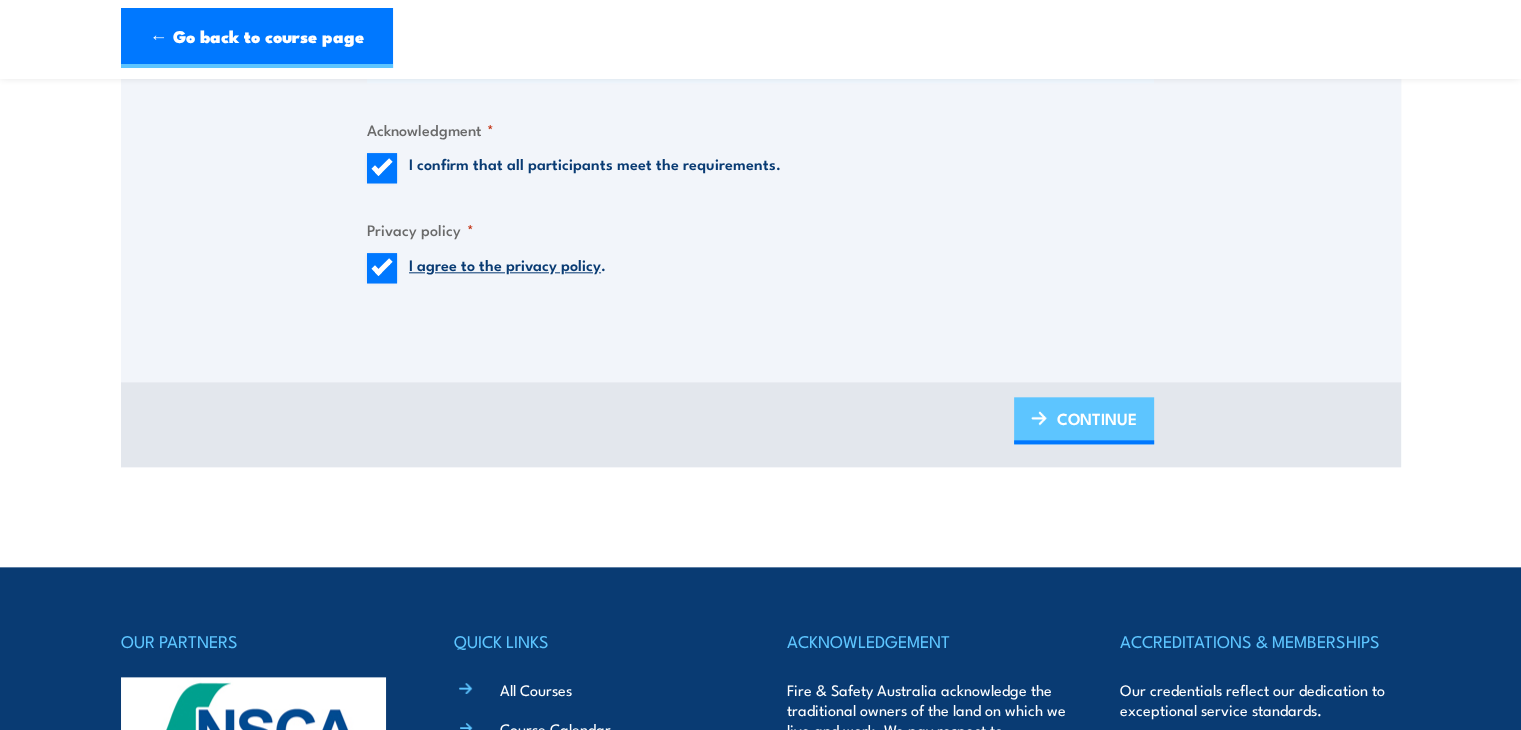 click on "CONTINUE" at bounding box center [1097, 418] 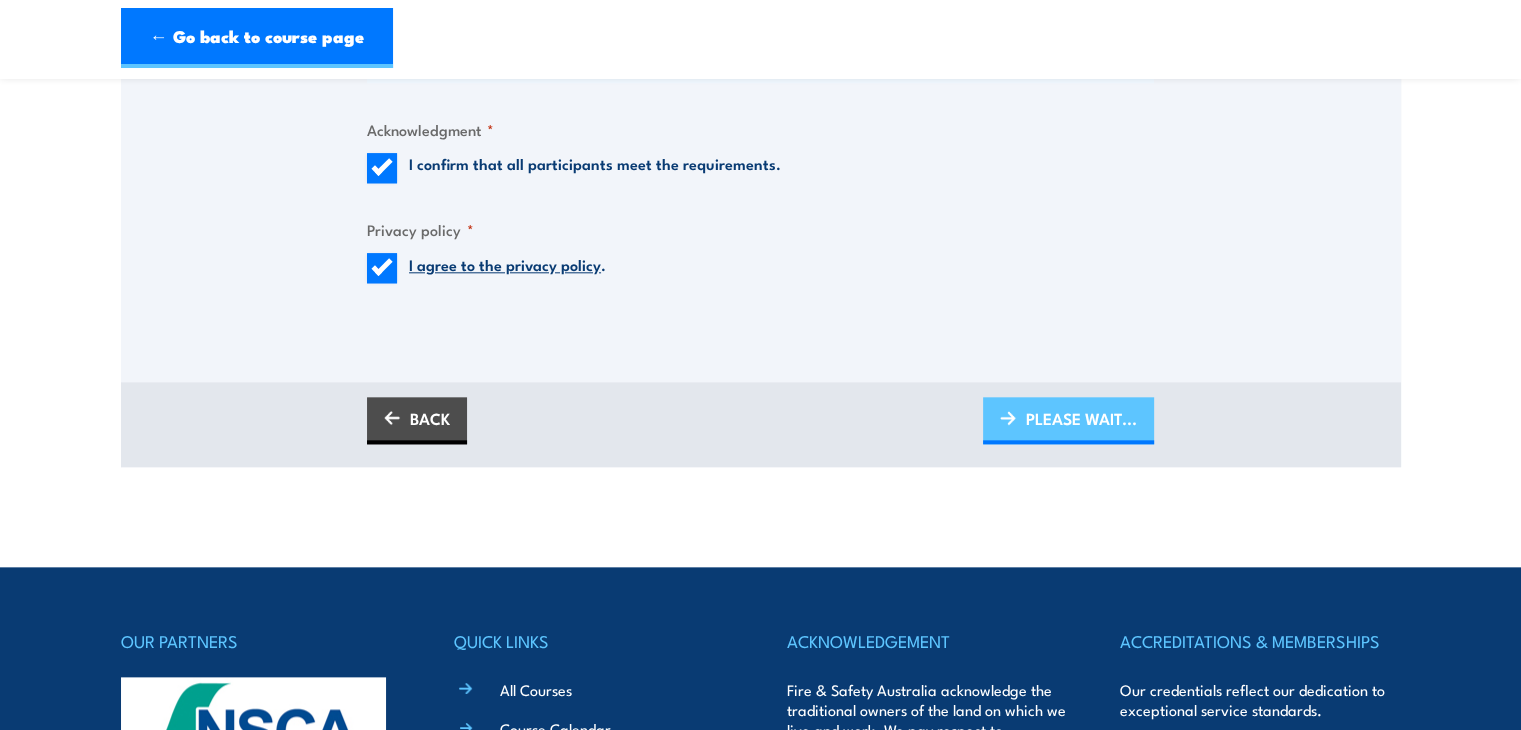 scroll, scrollTop: 0, scrollLeft: 0, axis: both 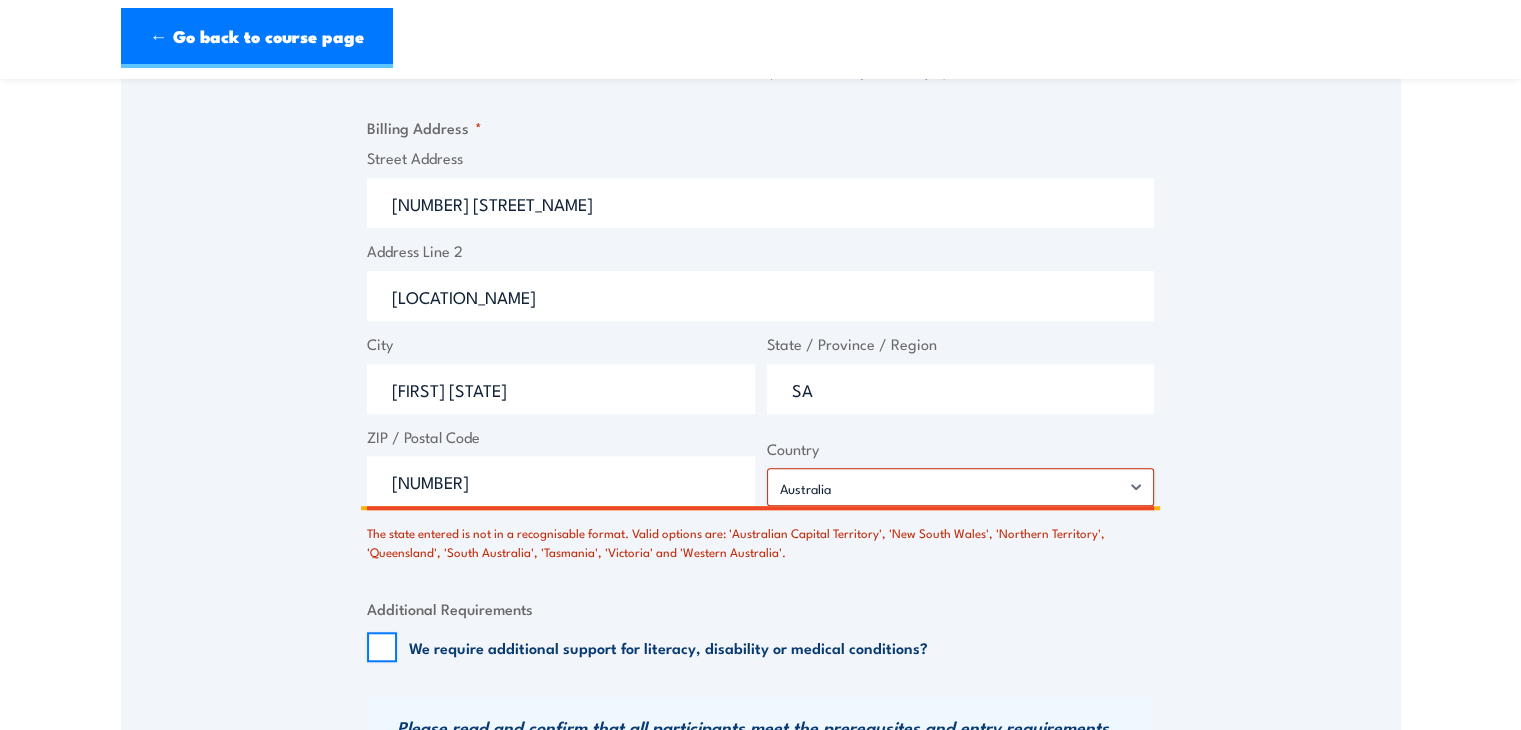 click on "[NUMBER]" at bounding box center (561, 481) 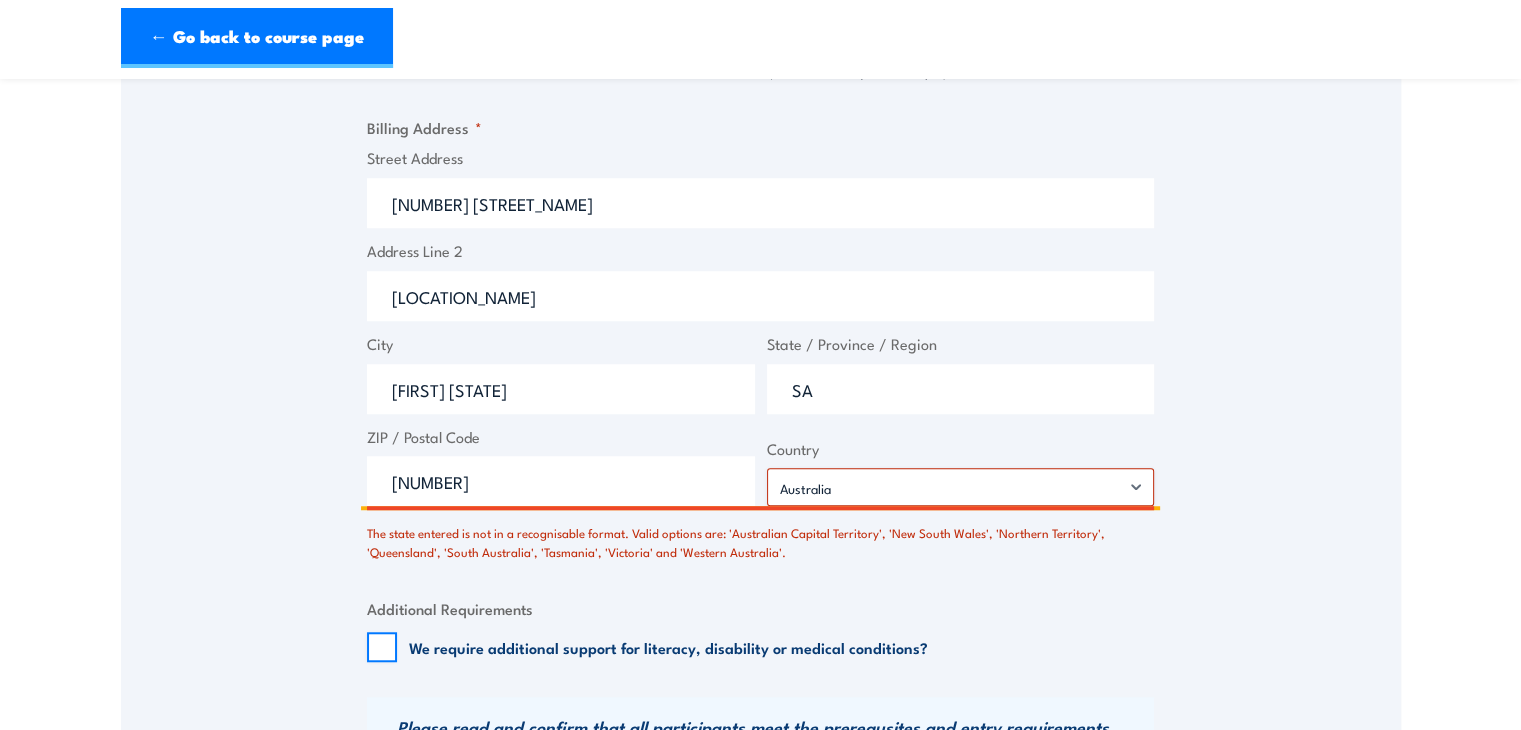 click on "SA" at bounding box center (961, 389) 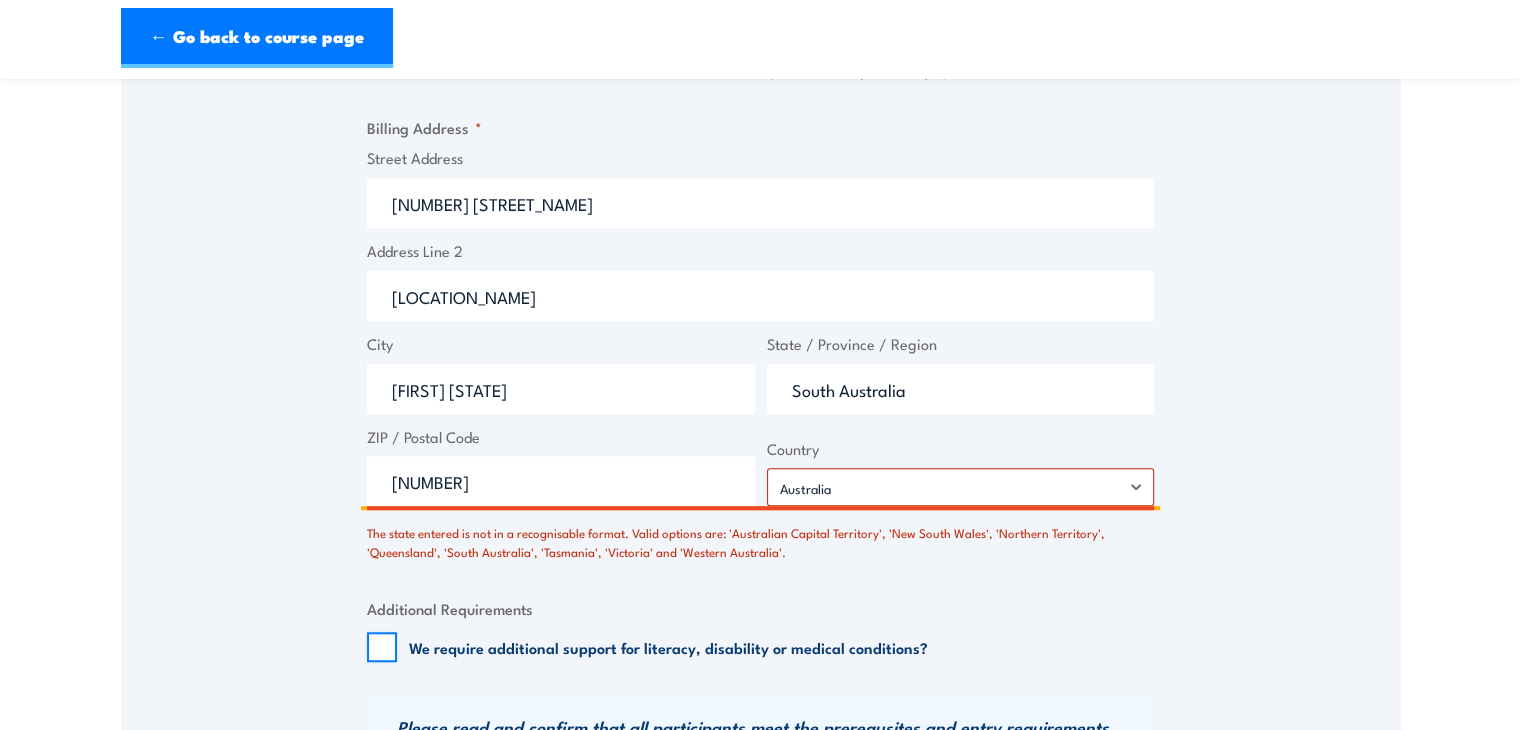 type on "South Australia" 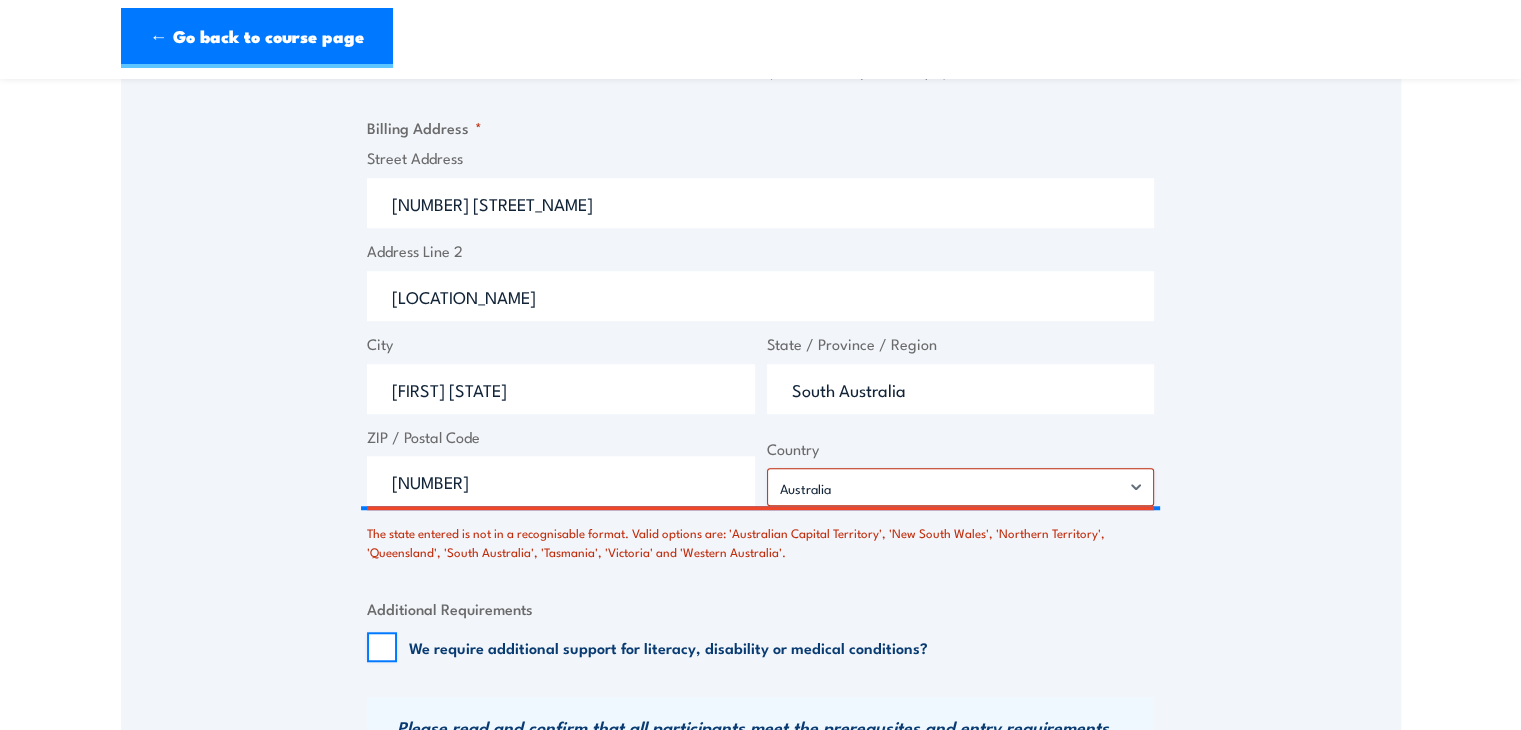 click on "Additional Requirements
We require additional support for literacy, disability or medical conditions?" at bounding box center [760, 629] 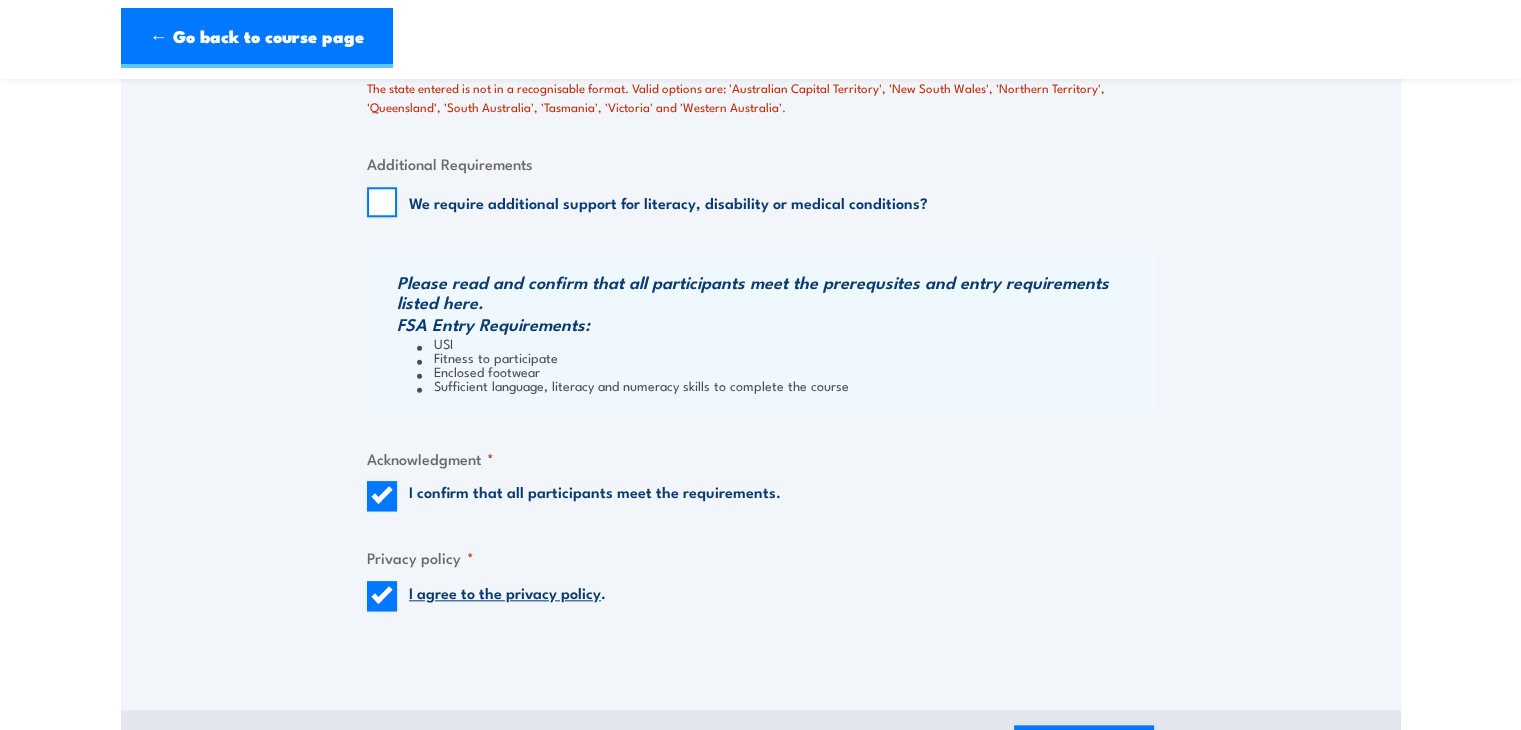 scroll, scrollTop: 1960, scrollLeft: 0, axis: vertical 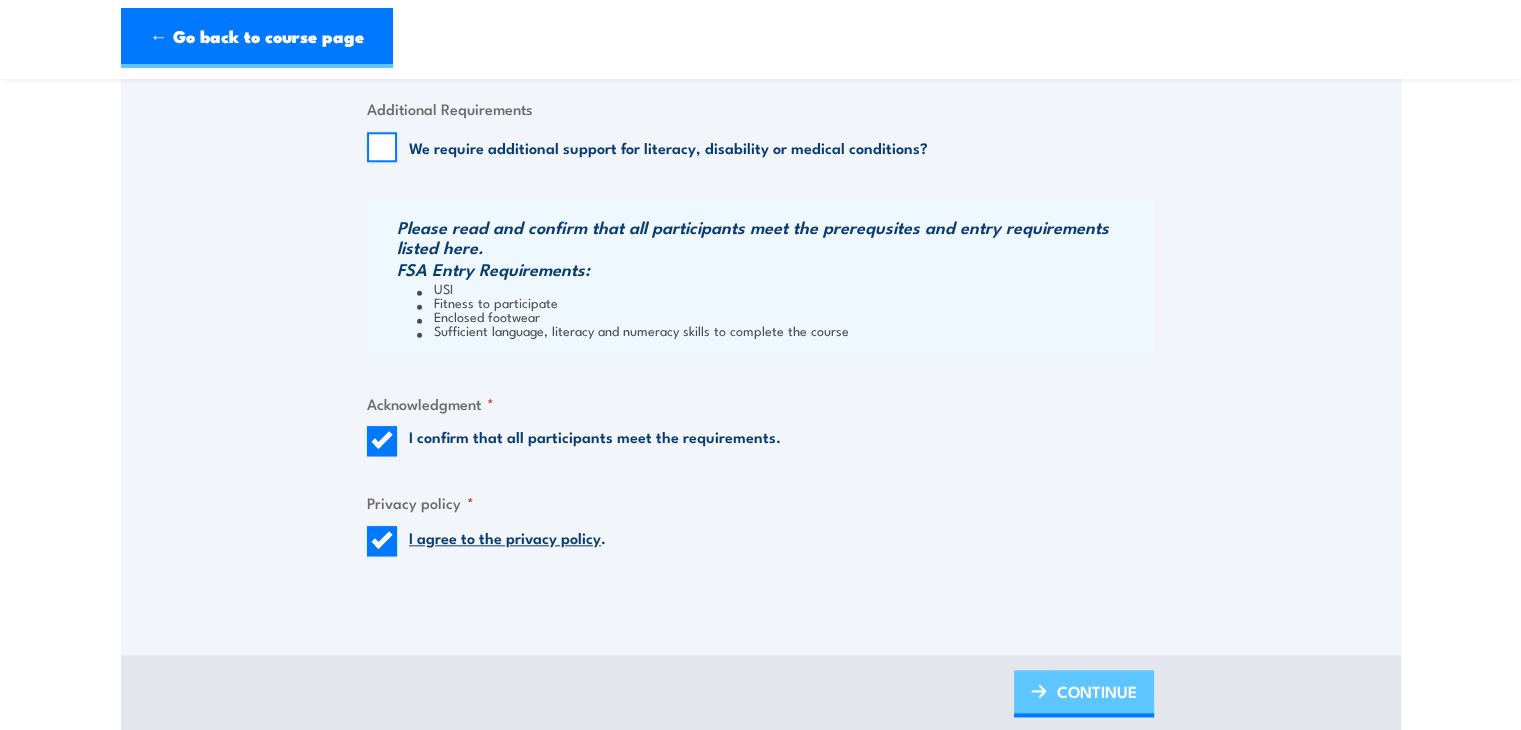 click on "CONTINUE" at bounding box center (1097, 691) 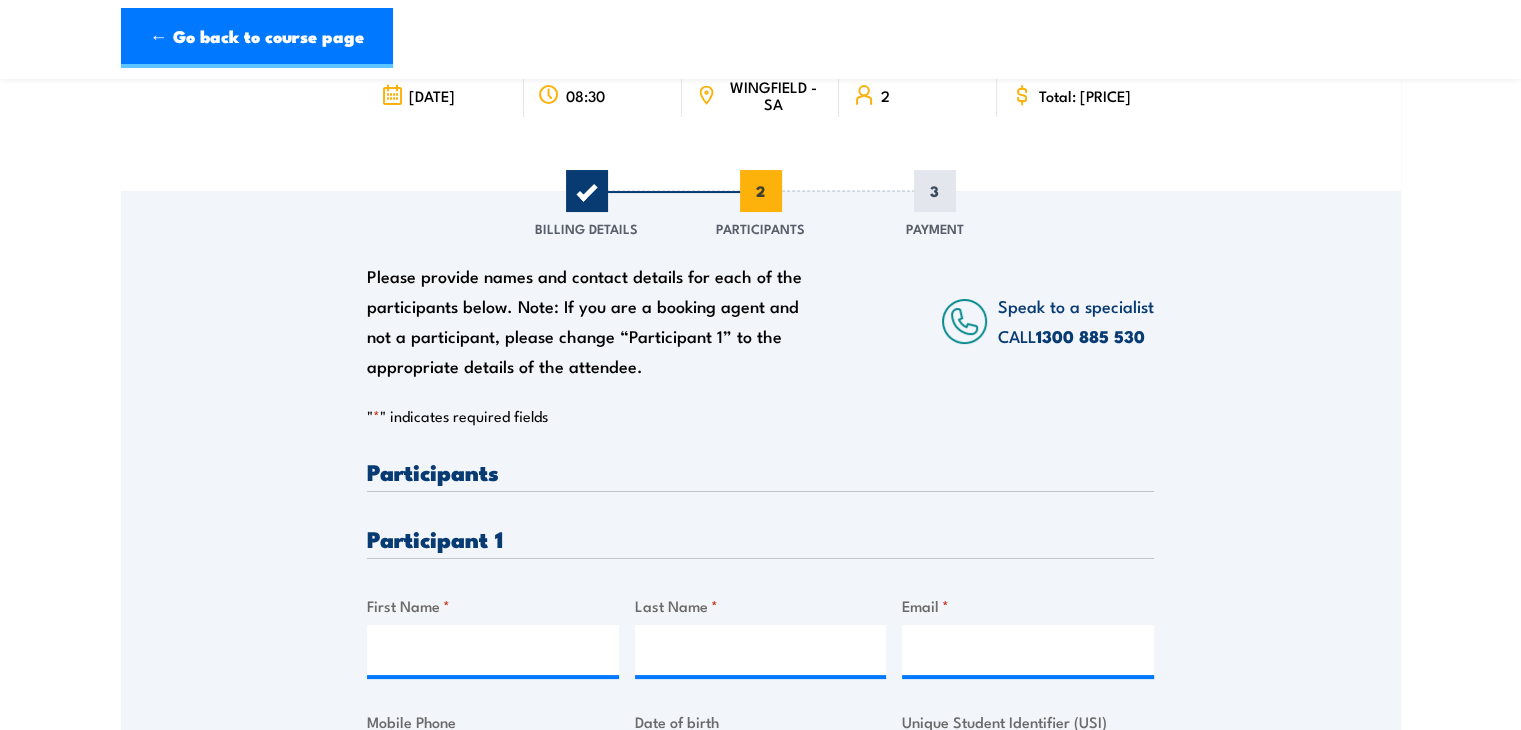 scroll, scrollTop: 37, scrollLeft: 0, axis: vertical 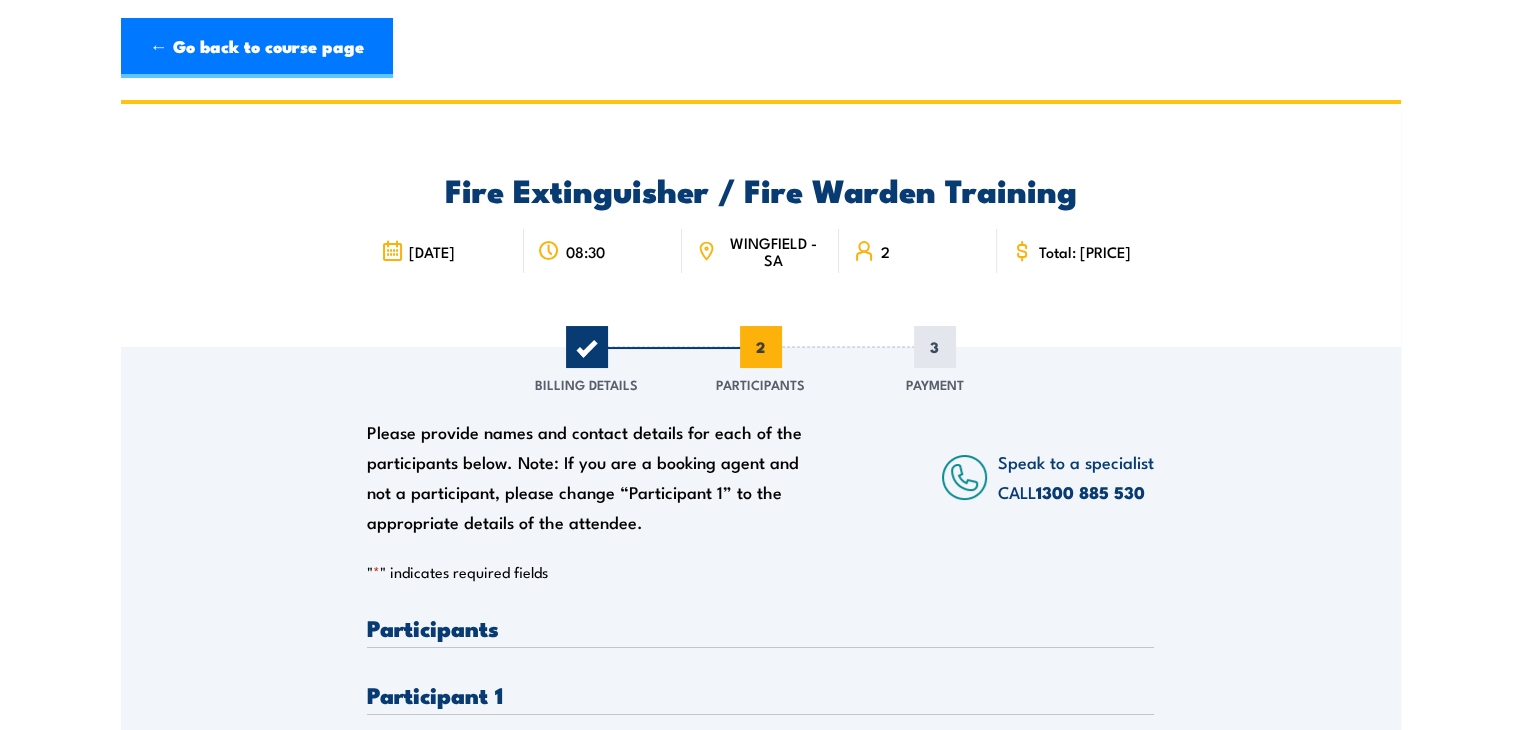 click on "Fire Extinguisher / Fire Warden Training
[DATE]
[NUMBER]" at bounding box center [761, 225] 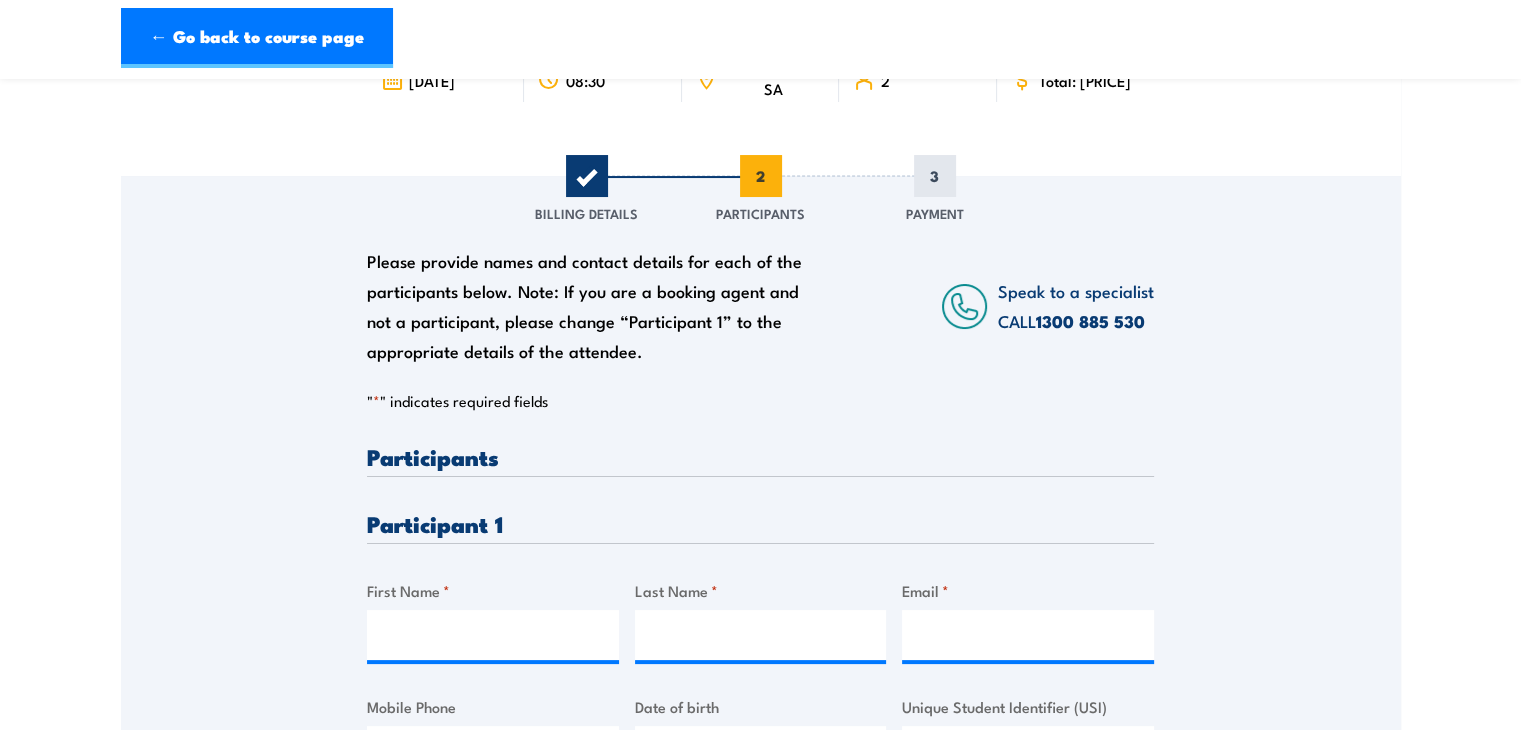 scroll, scrollTop: 400, scrollLeft: 0, axis: vertical 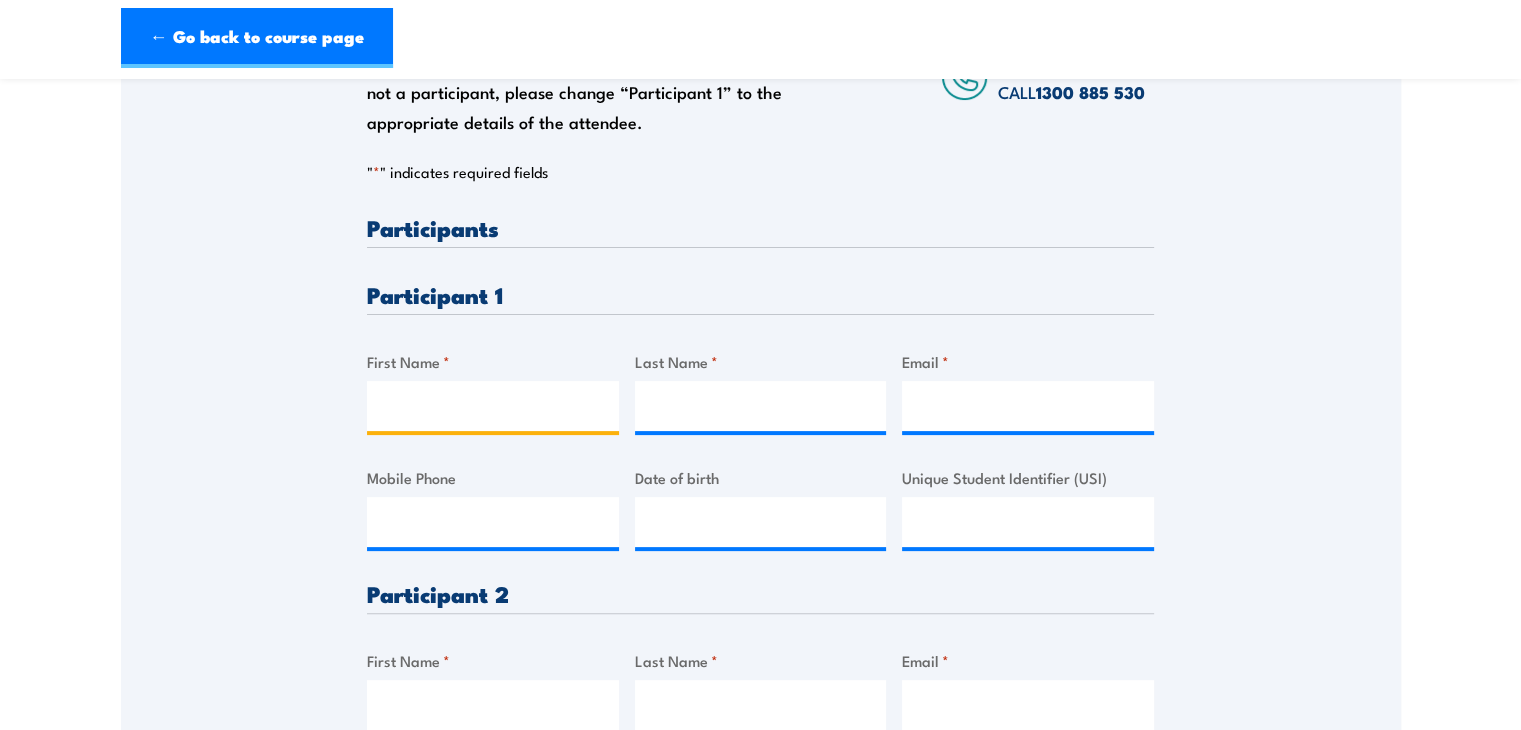 click on "First Name *" at bounding box center [493, 406] 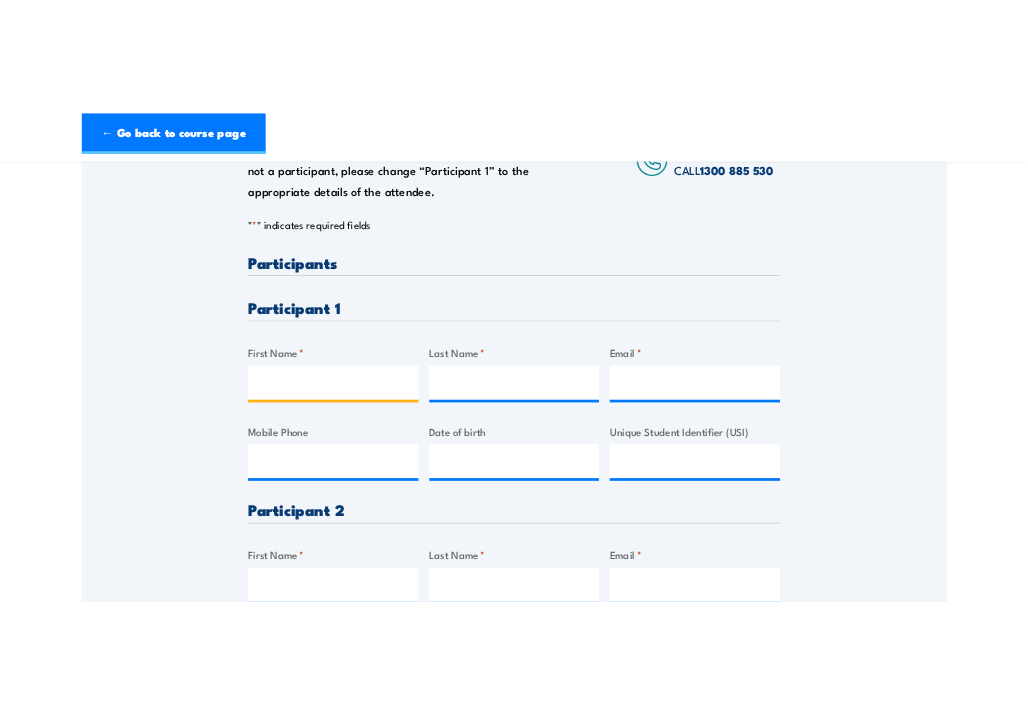 scroll, scrollTop: 398, scrollLeft: 0, axis: vertical 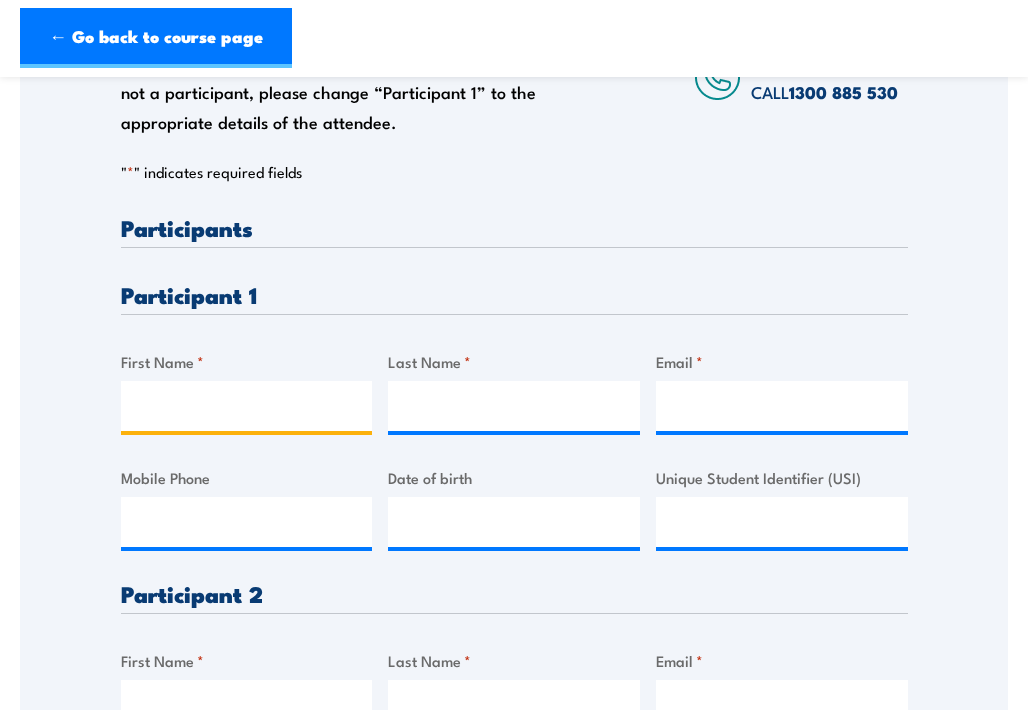 click on "First Name *" at bounding box center [247, 406] 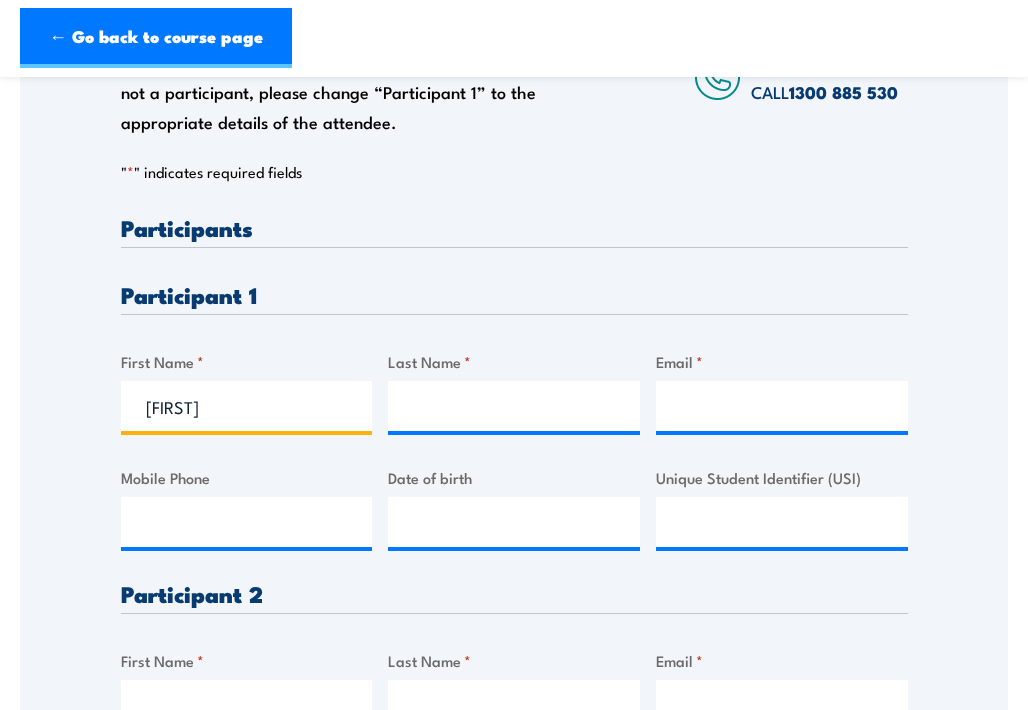 type on "[FIRST]" 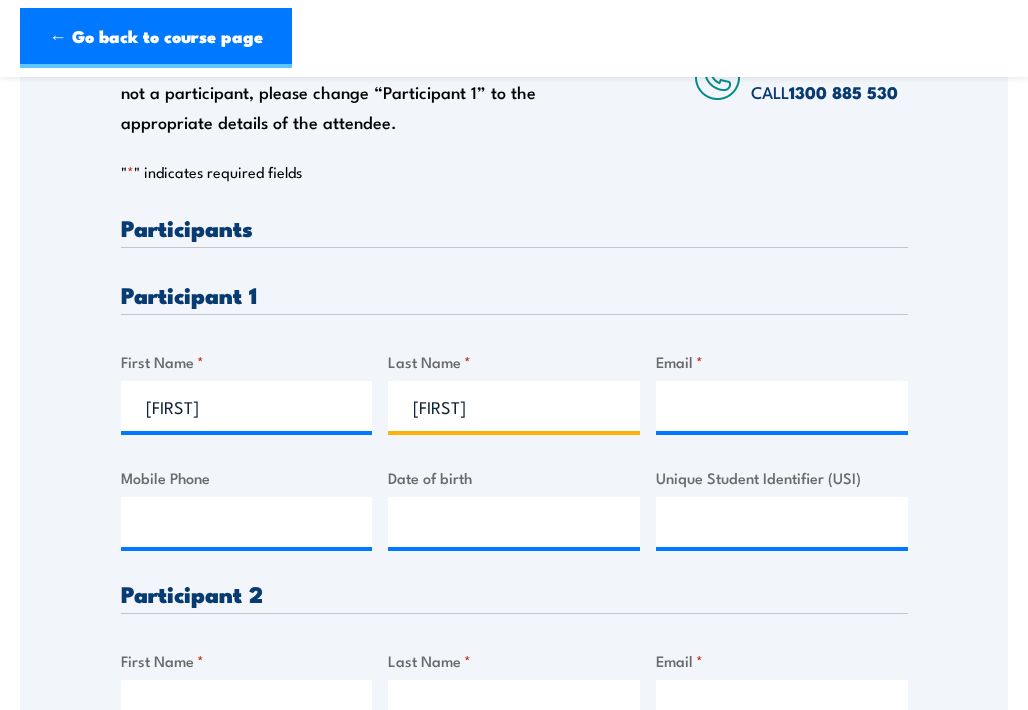 type on "[FIRST]" 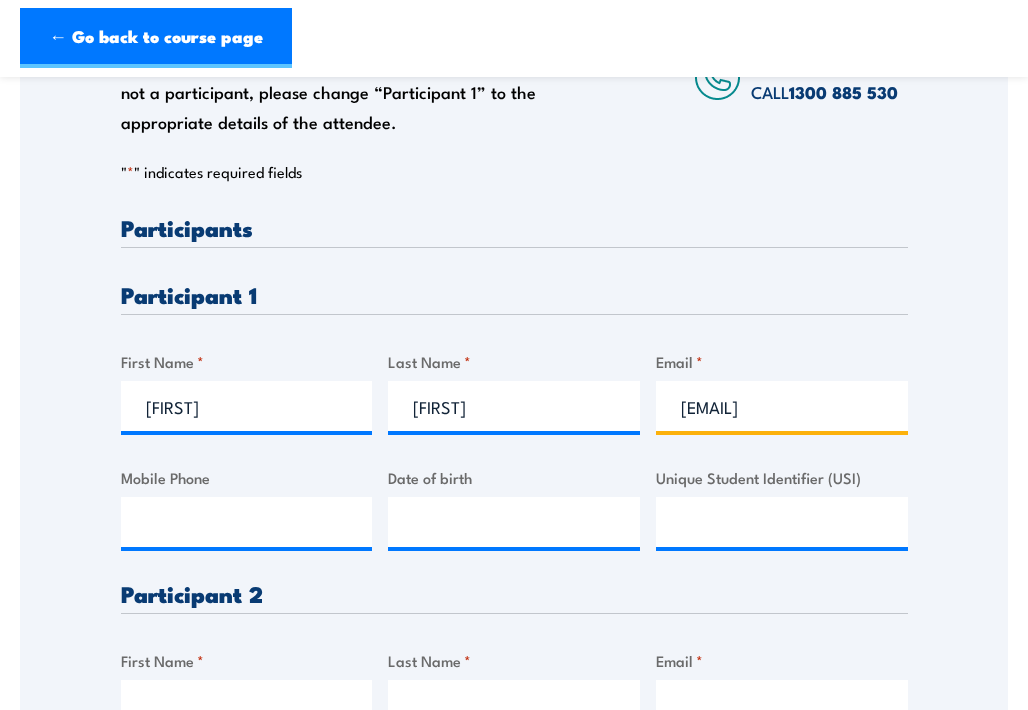 scroll, scrollTop: 0, scrollLeft: 3, axis: horizontal 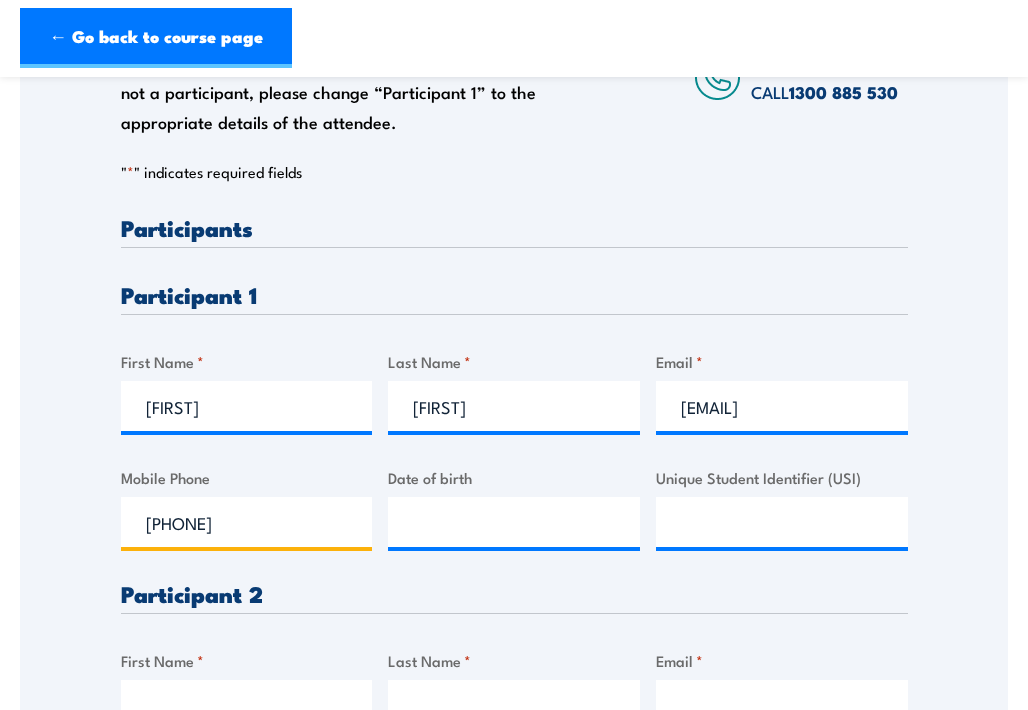 type on "[PHONE]" 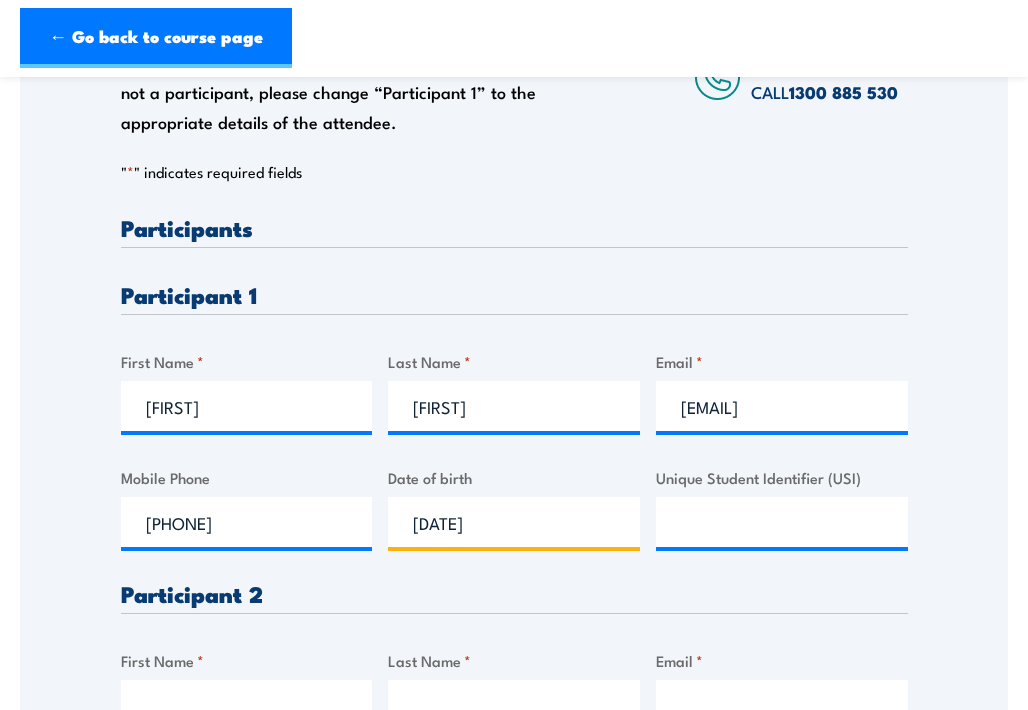 type on "[DATE]" 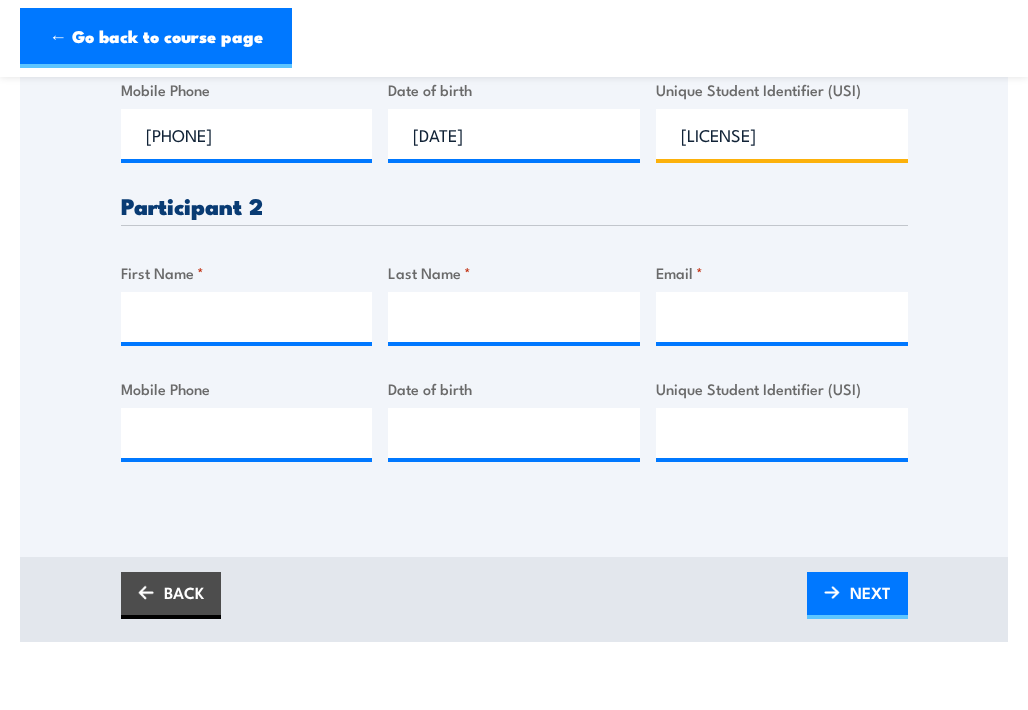 scroll, scrollTop: 798, scrollLeft: 0, axis: vertical 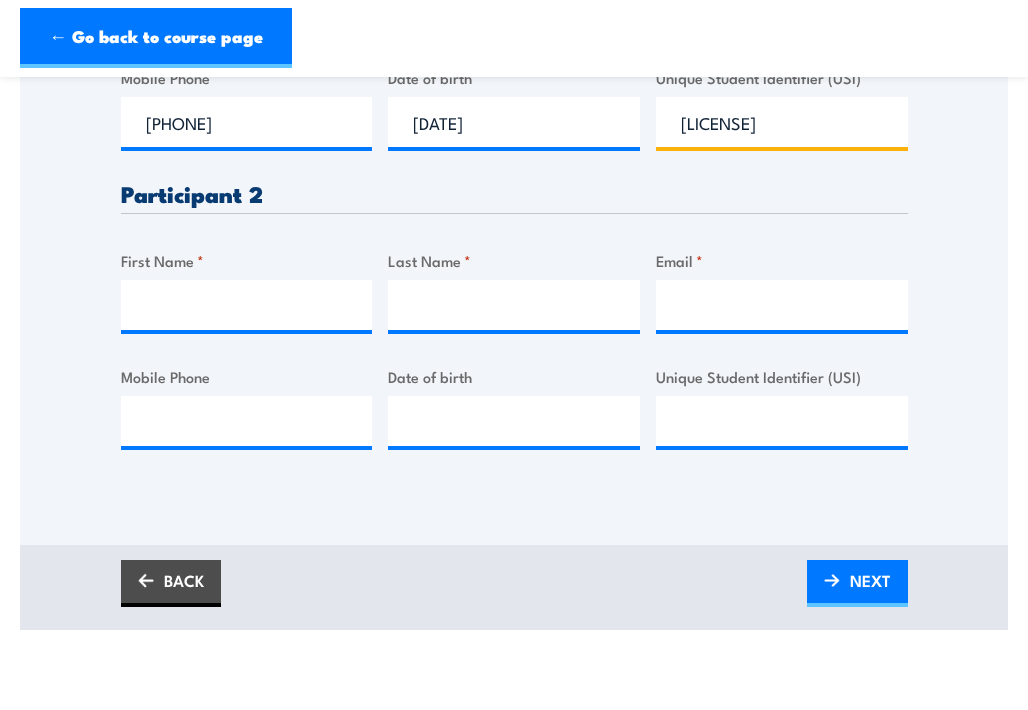 type on "[LICENSE]" 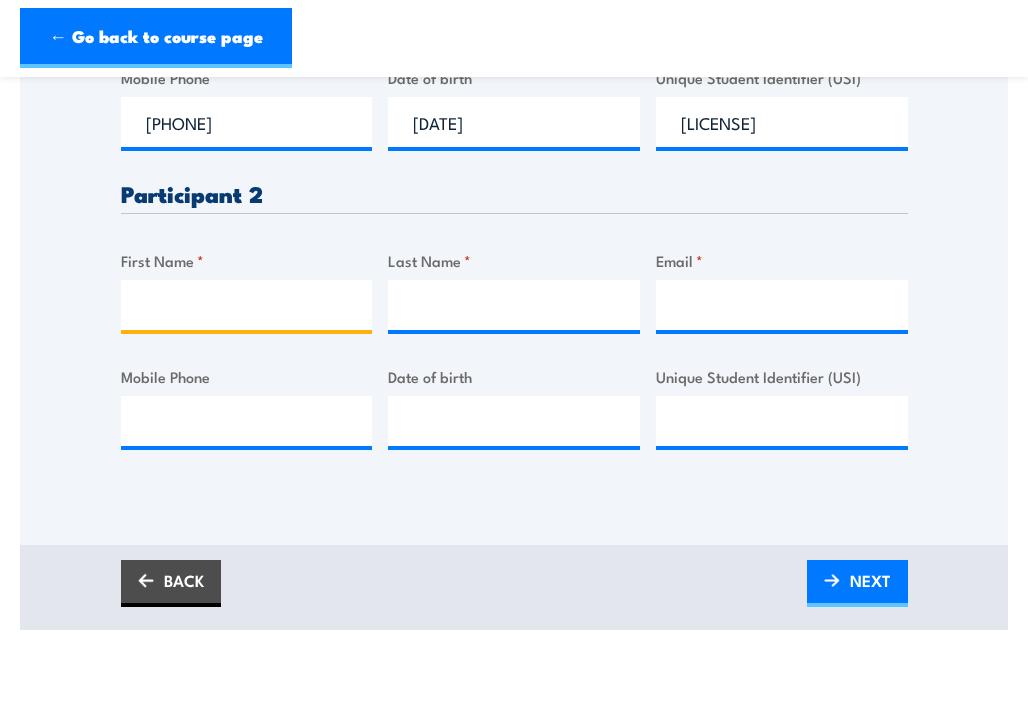 click on "First Name *" at bounding box center [247, 305] 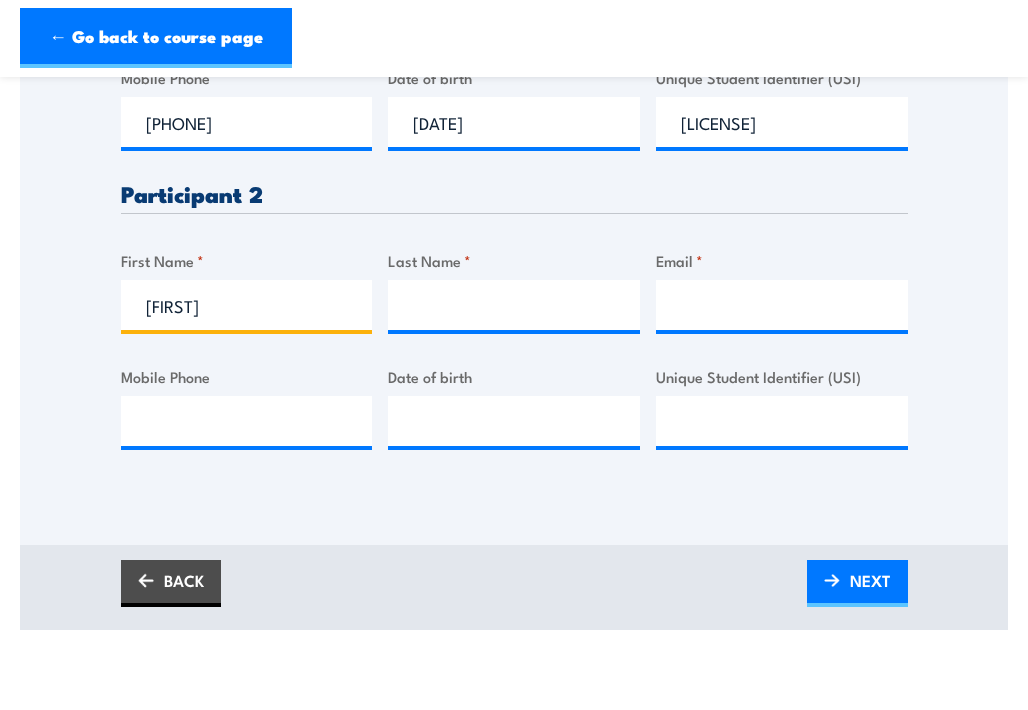 type on "[FIRST]" 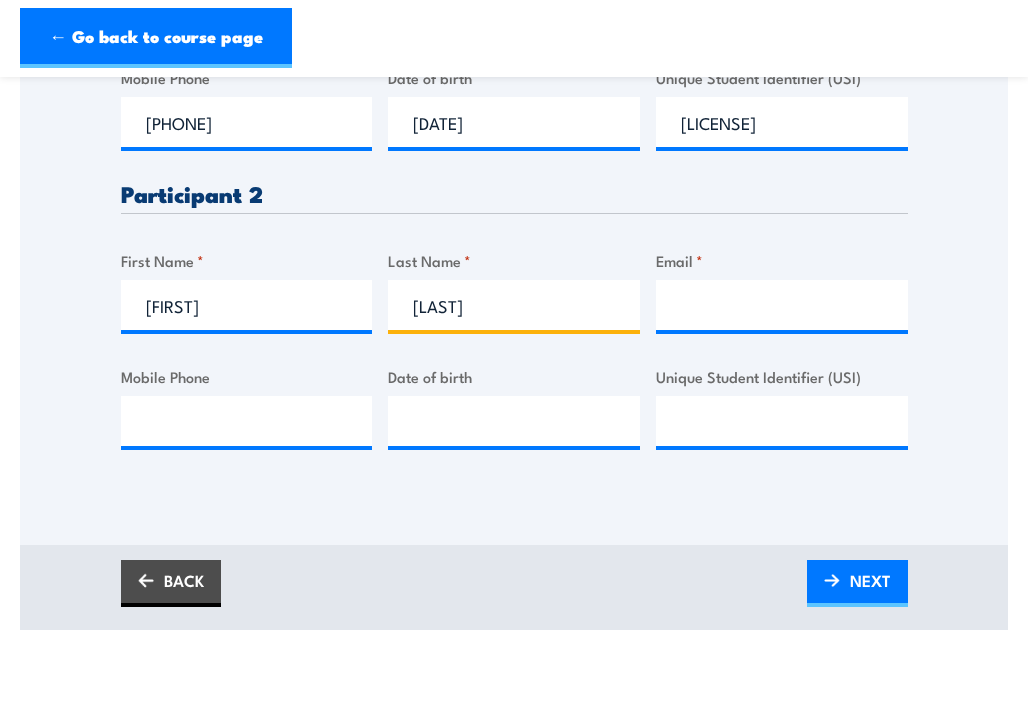 type on "[LAST]" 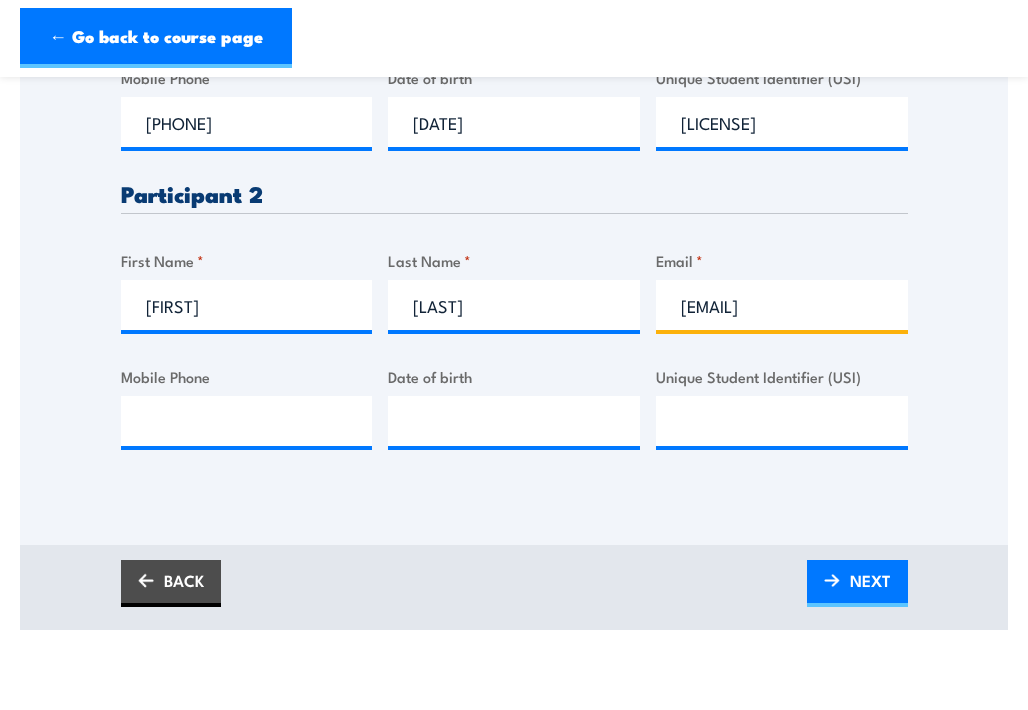 scroll, scrollTop: 0, scrollLeft: 24, axis: horizontal 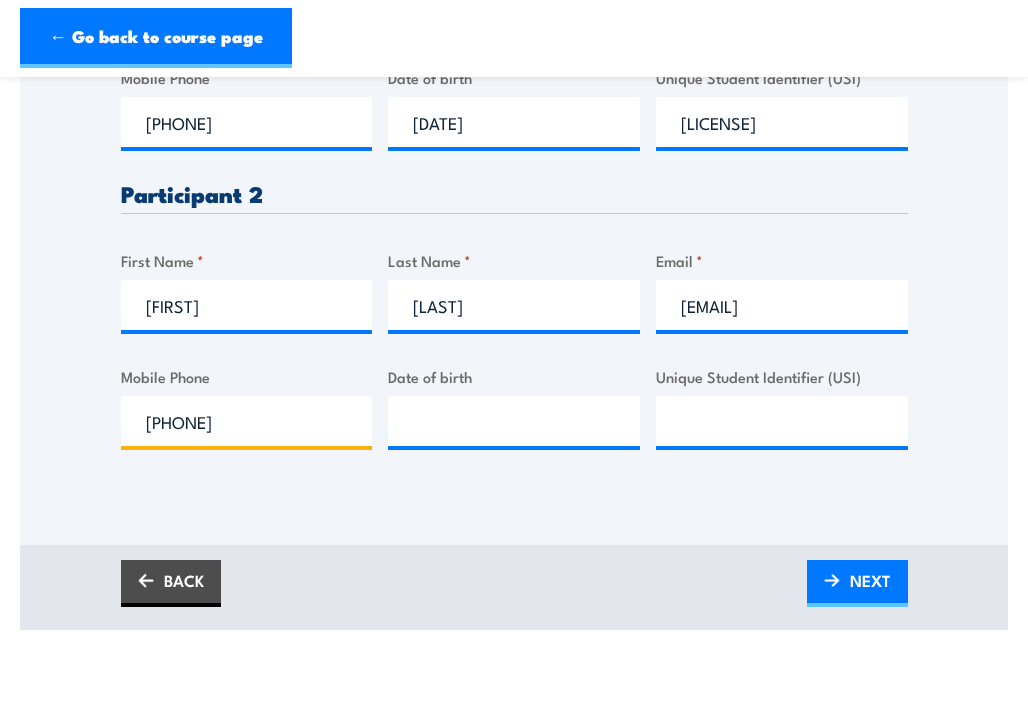 type on "[PHONE]" 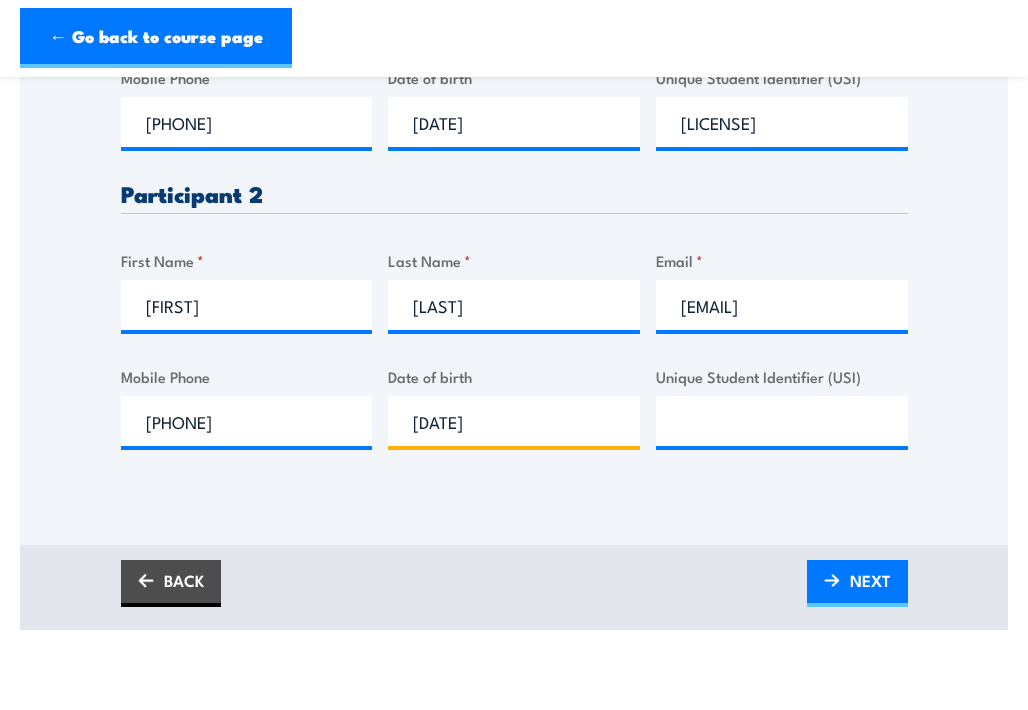 type on "[DATE]" 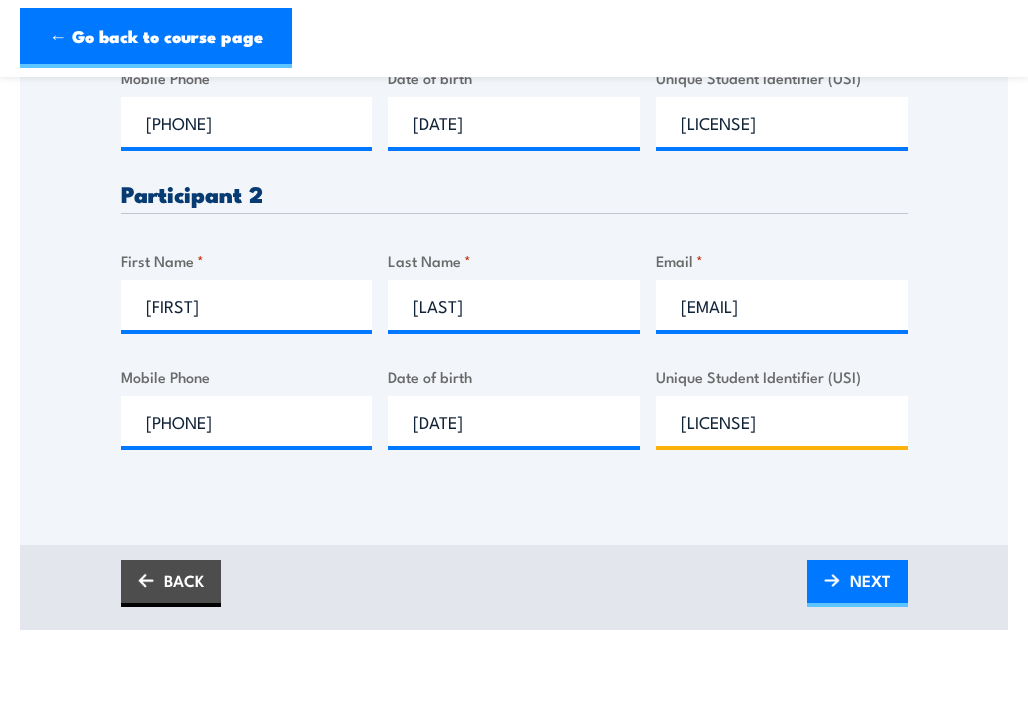 type on "[LICENSE]" 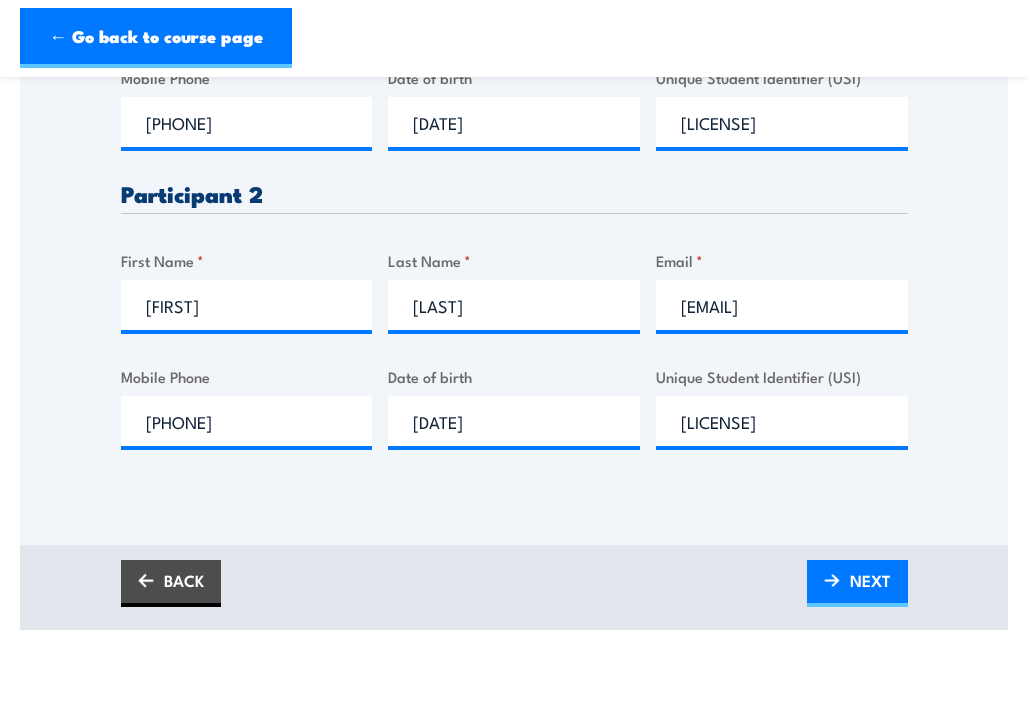 click on "NEXT" at bounding box center (870, 580) 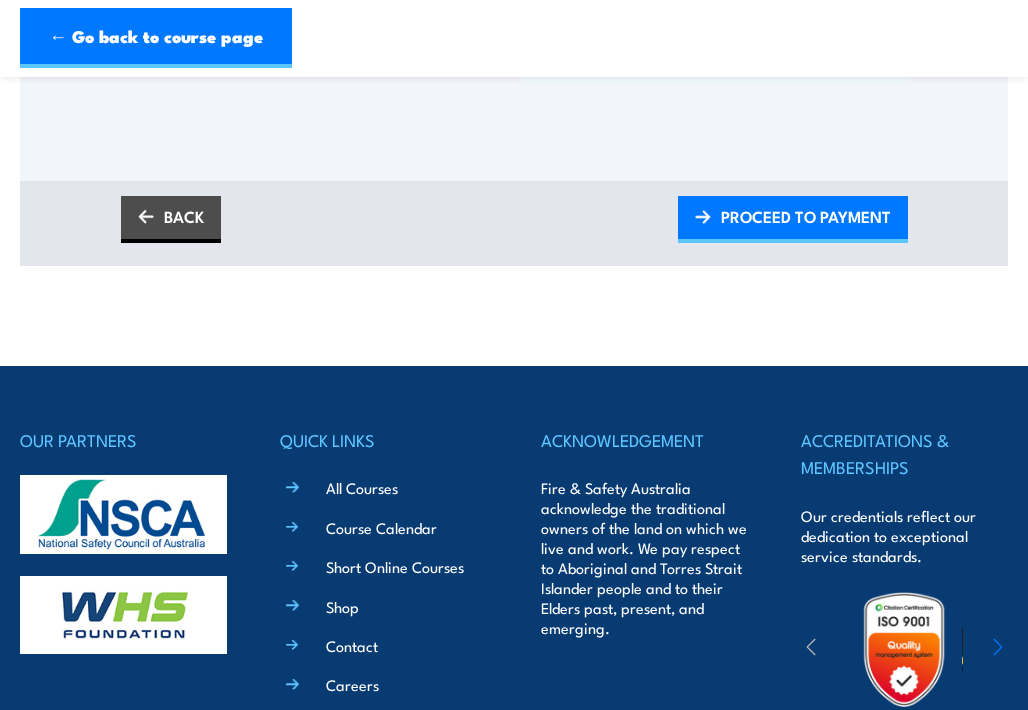 scroll, scrollTop: 489, scrollLeft: 0, axis: vertical 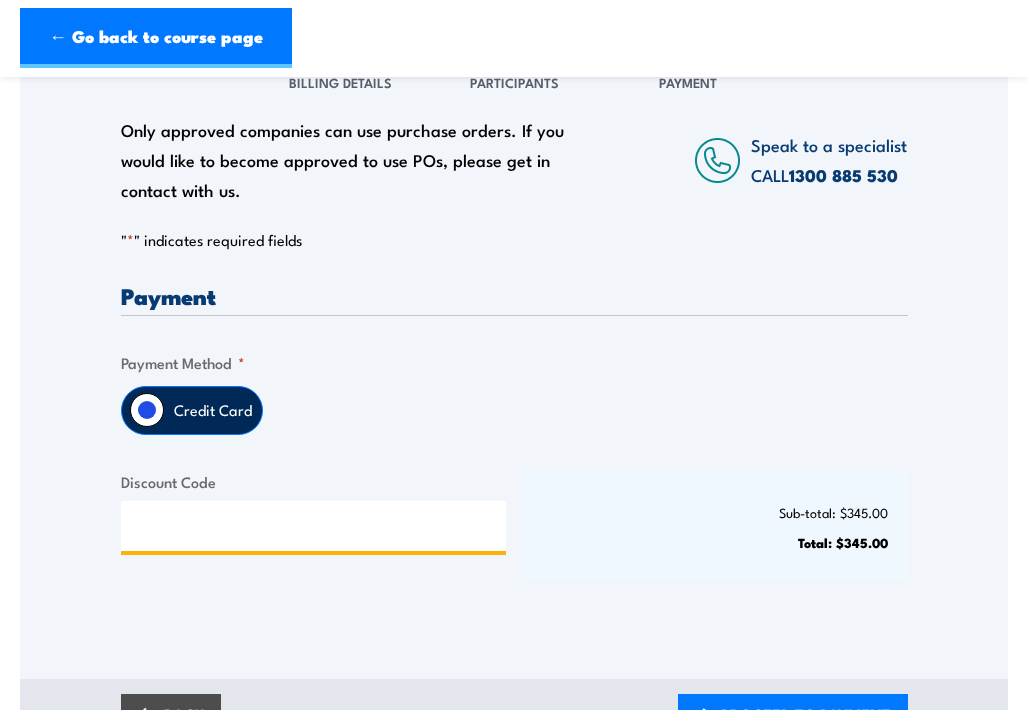click on "Discount Code" at bounding box center (314, 526) 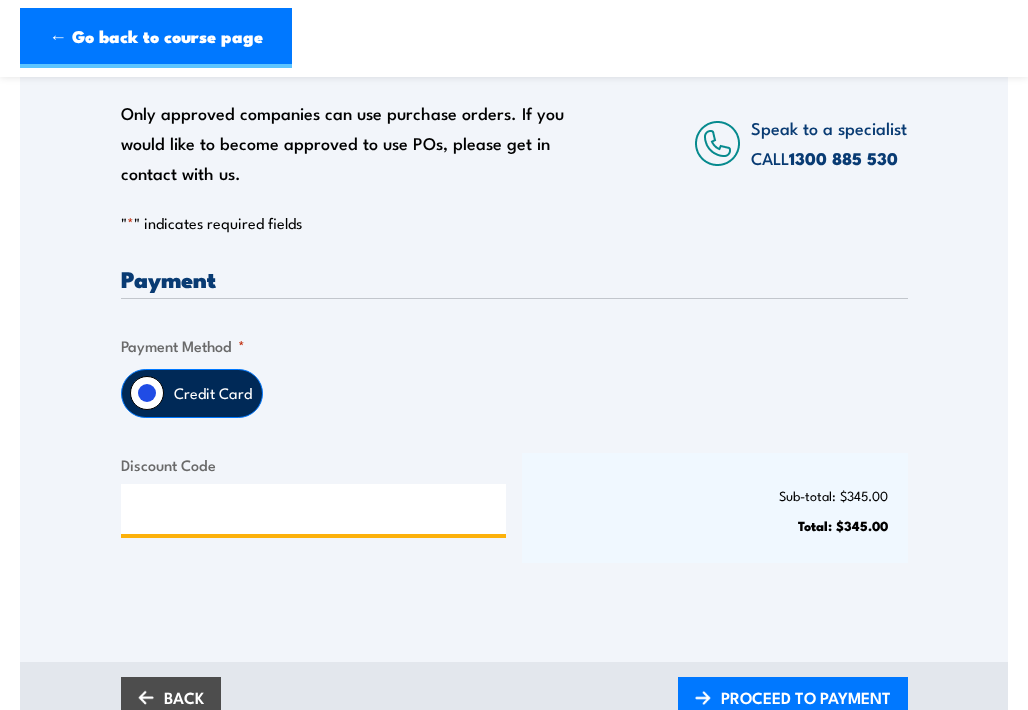 scroll, scrollTop: 600, scrollLeft: 0, axis: vertical 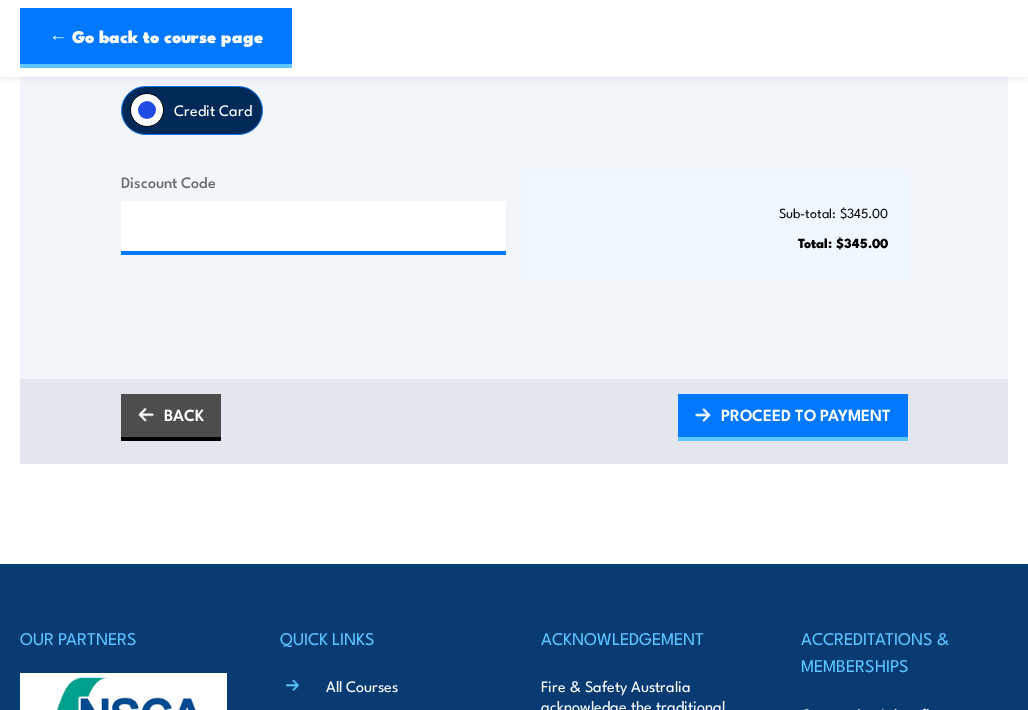 click on "PROCEED TO PAYMENT" at bounding box center (806, 414) 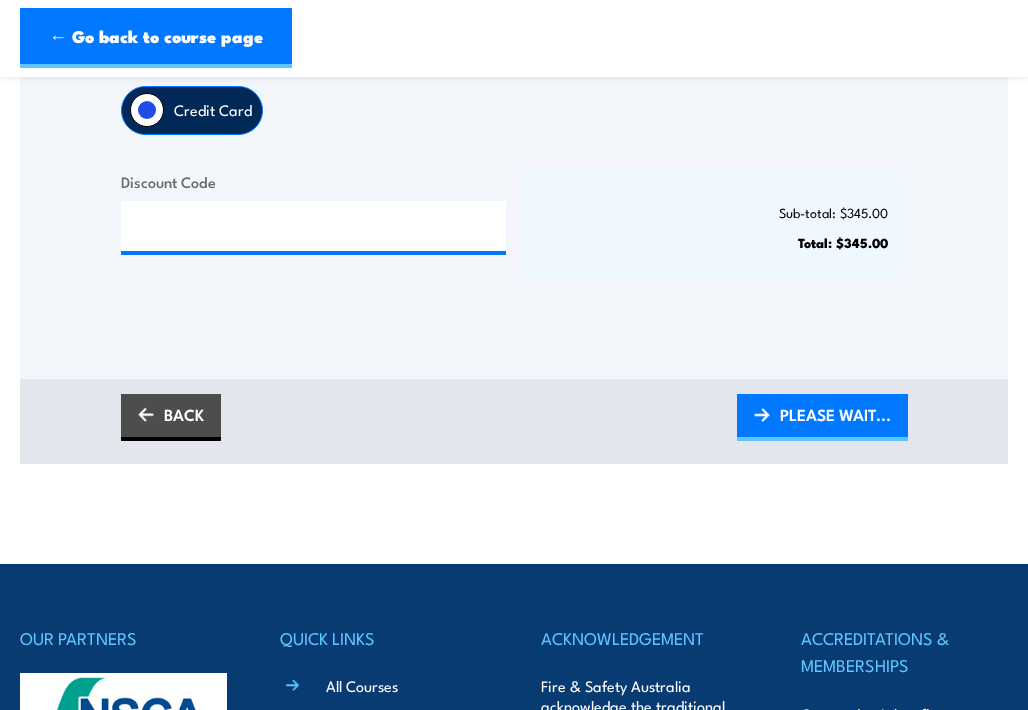scroll, scrollTop: 0, scrollLeft: 0, axis: both 